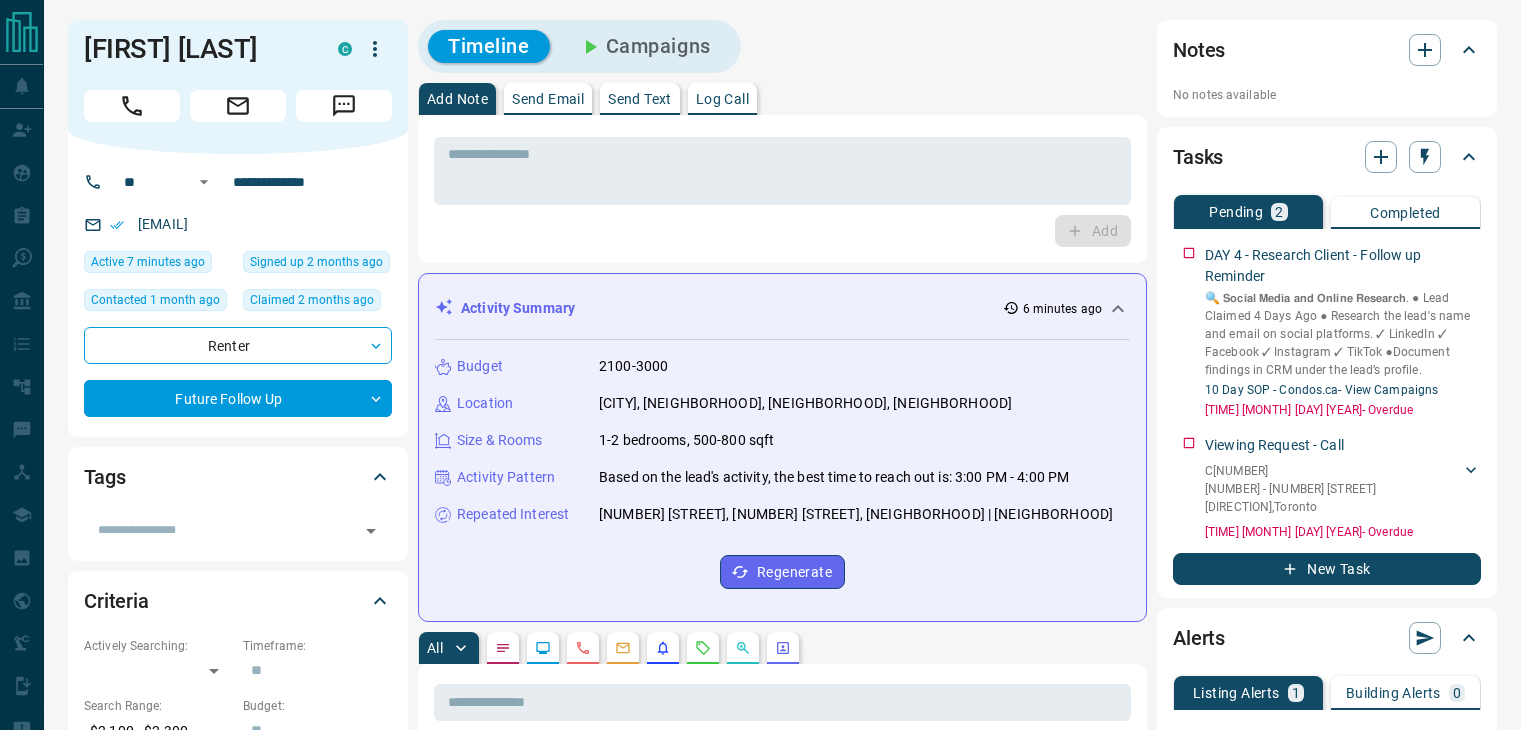 scroll, scrollTop: 0, scrollLeft: 0, axis: both 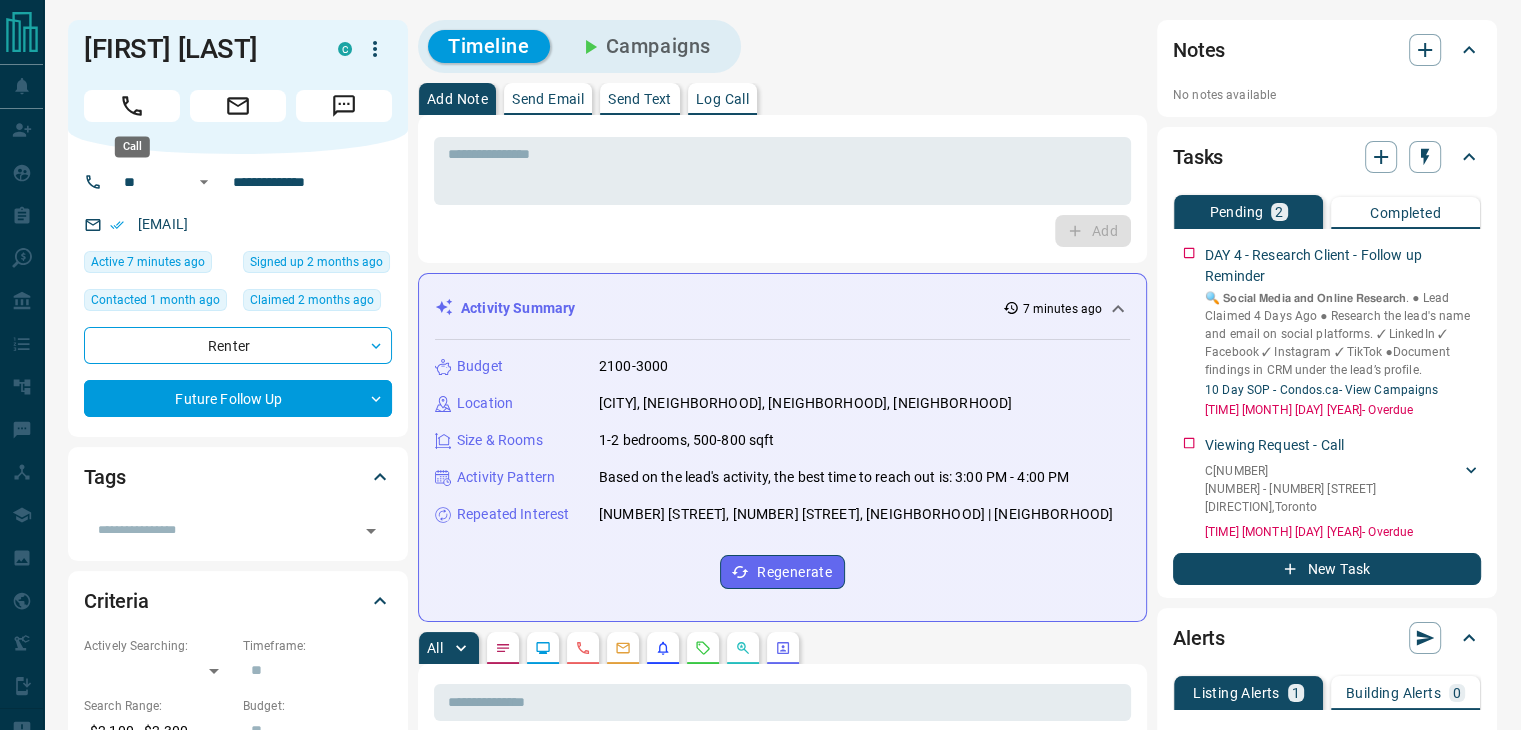 click at bounding box center (132, 106) 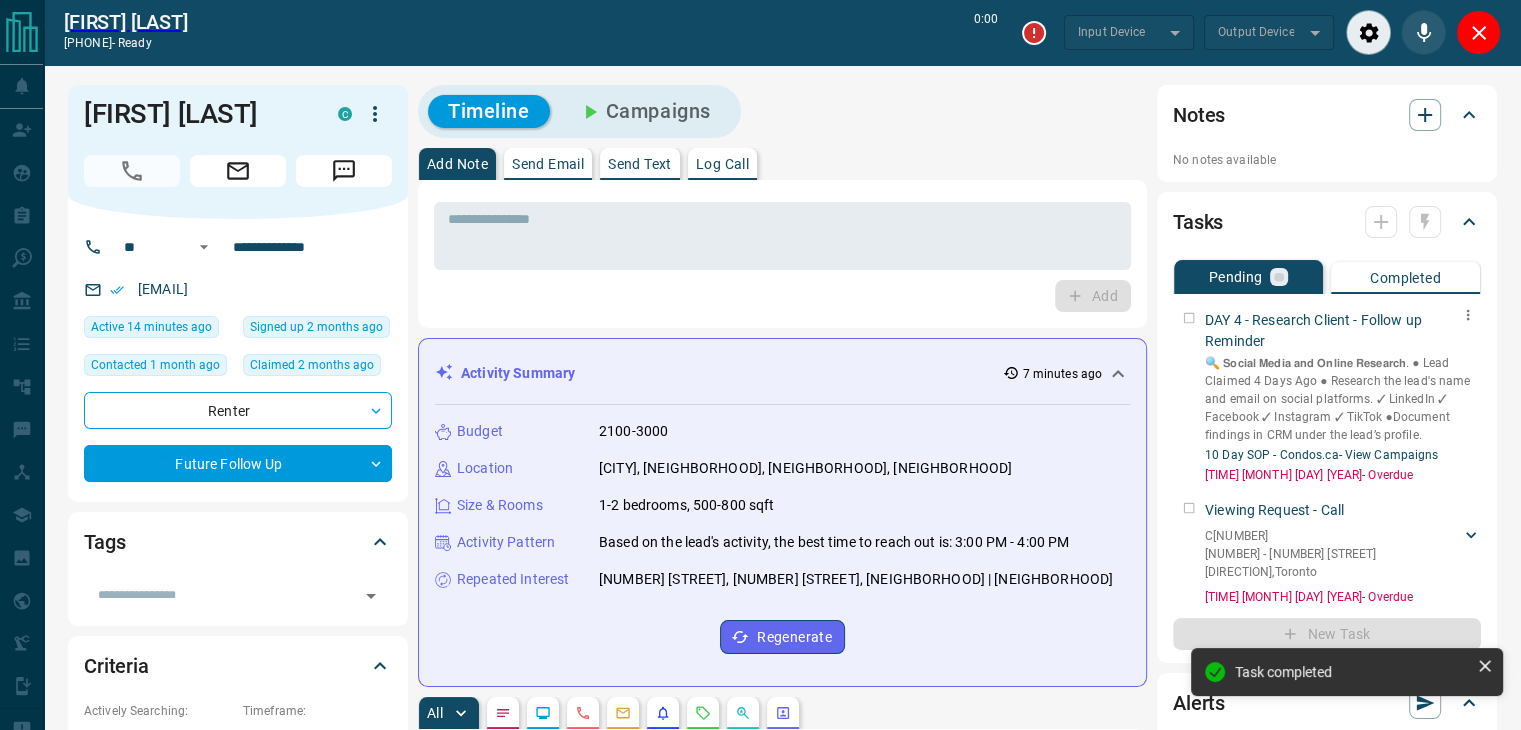 type on "*******" 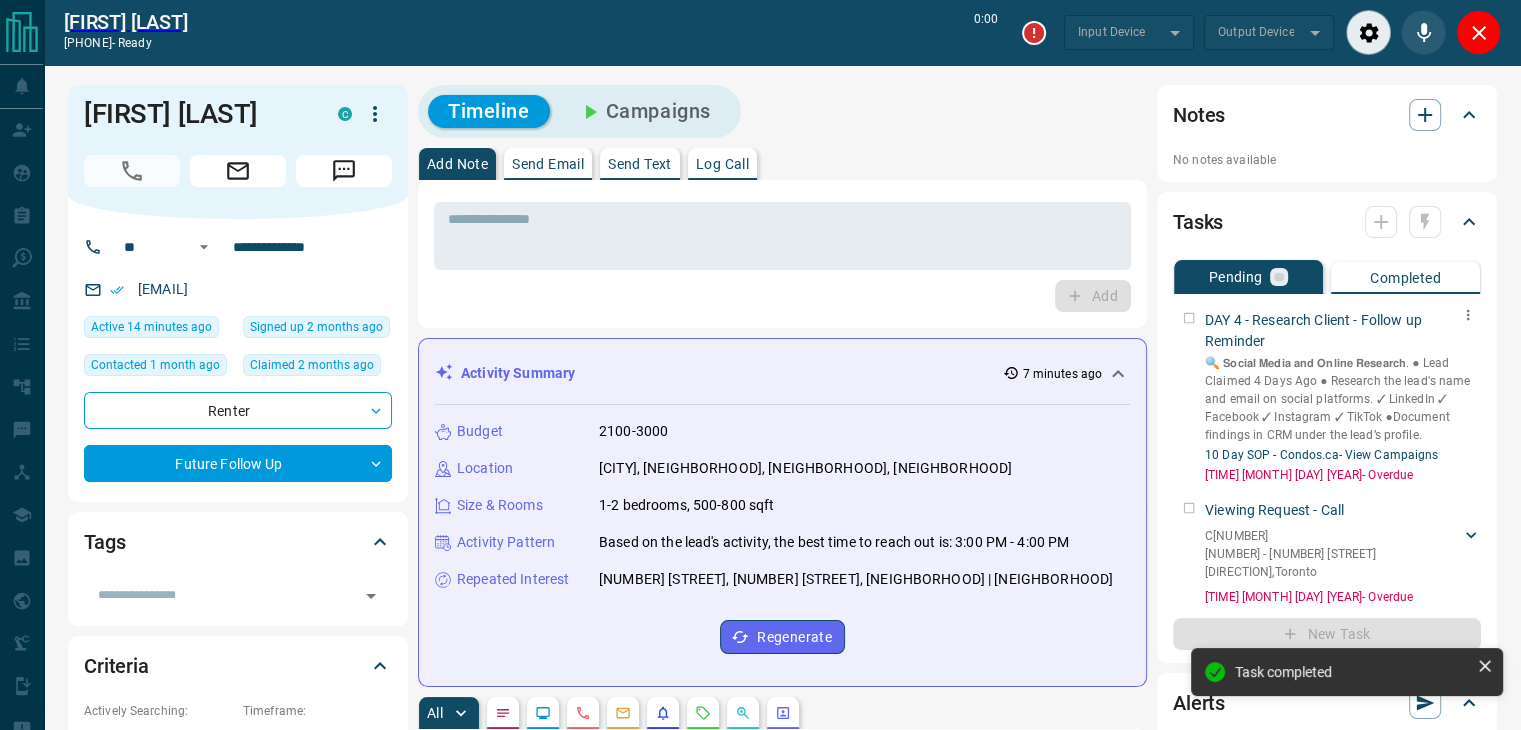 type on "*******" 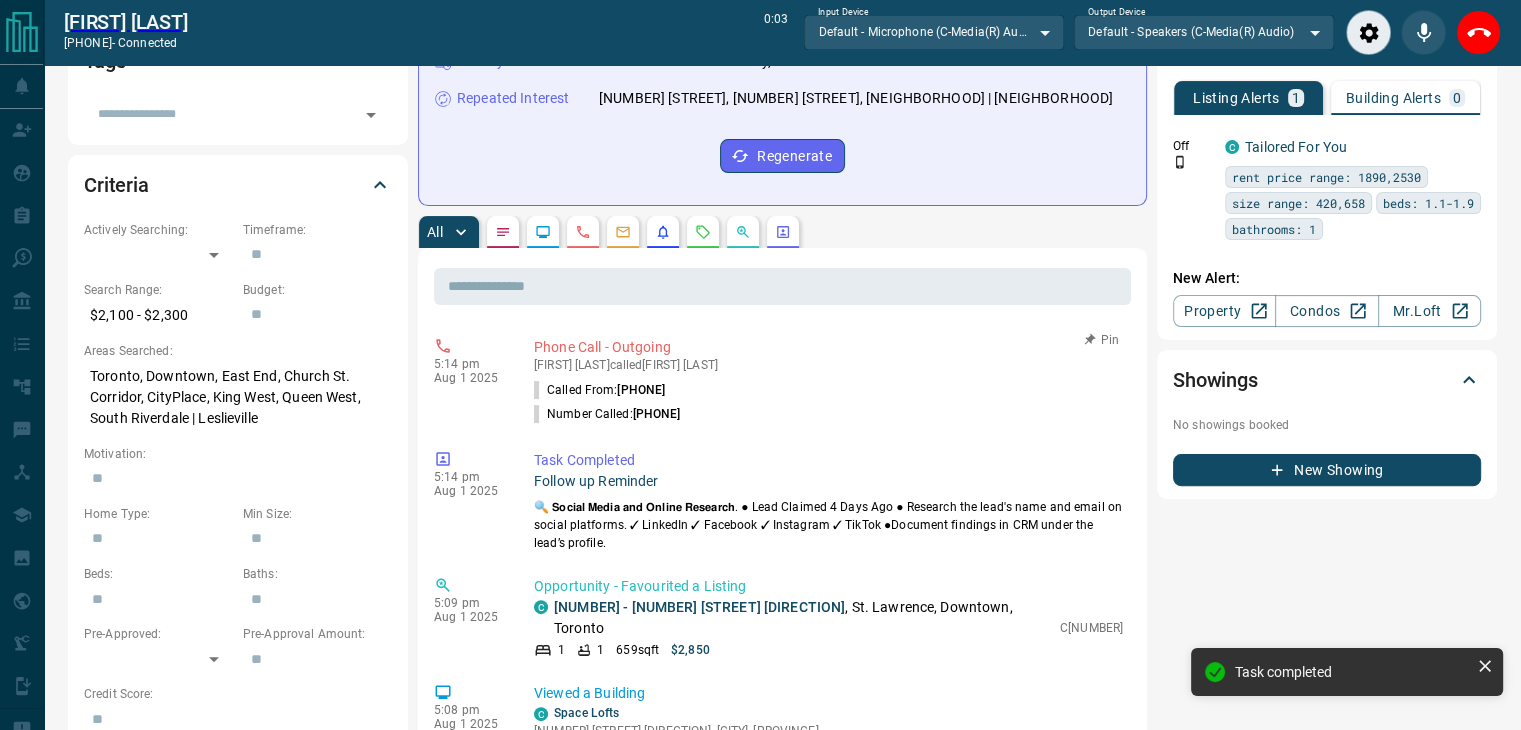 scroll, scrollTop: 500, scrollLeft: 0, axis: vertical 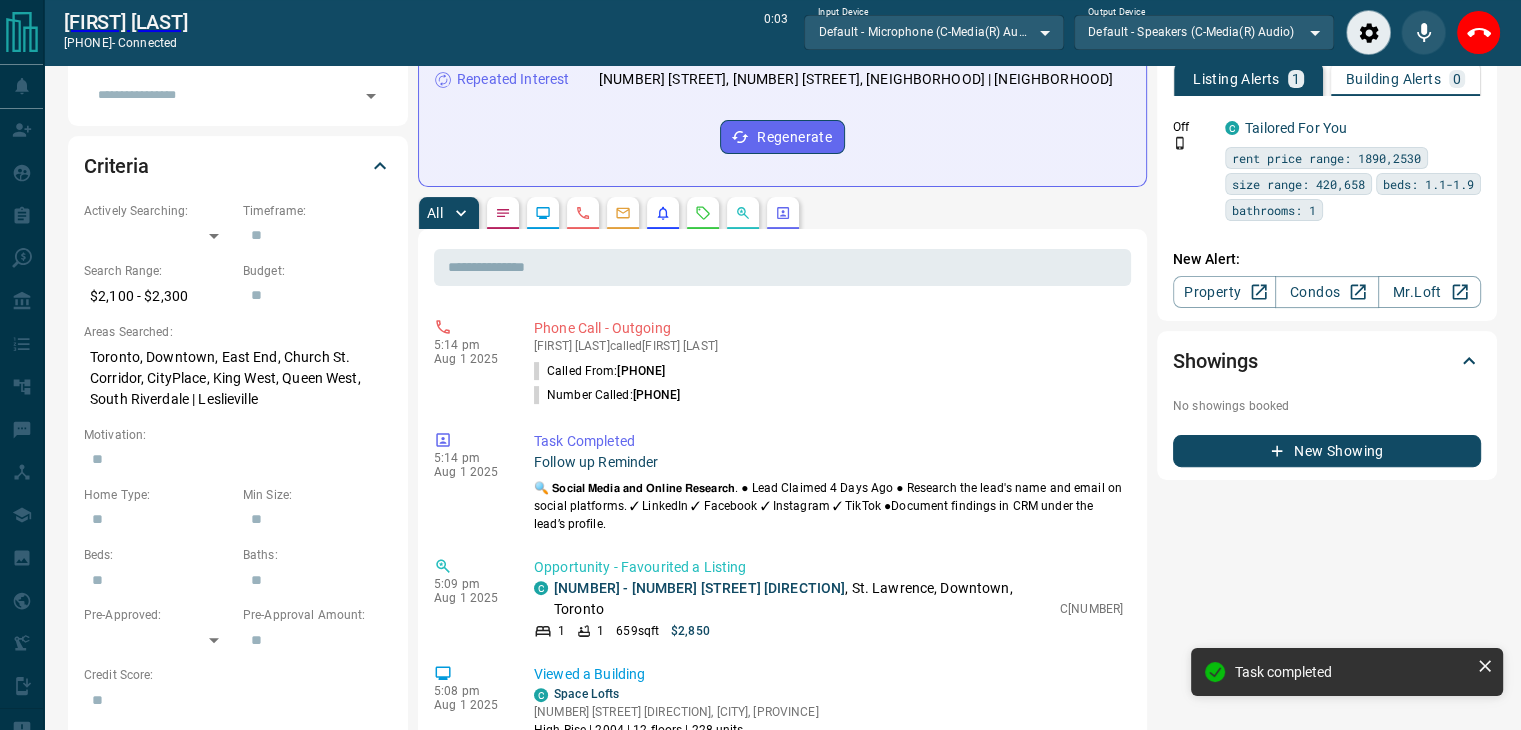click at bounding box center (703, 213) 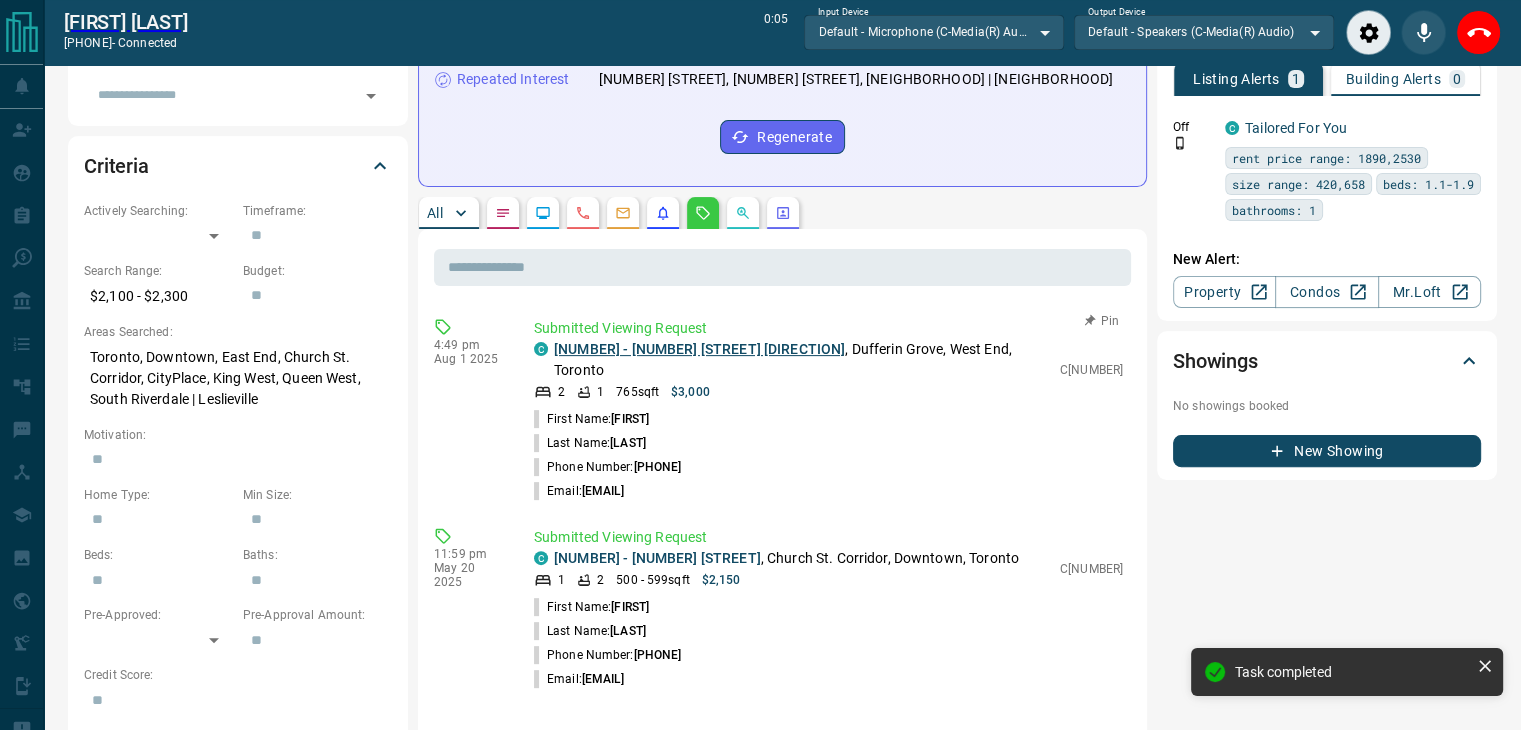 click on "[NUMBER] - [NUMBER] [STREET] [DIRECTION]" at bounding box center (699, 349) 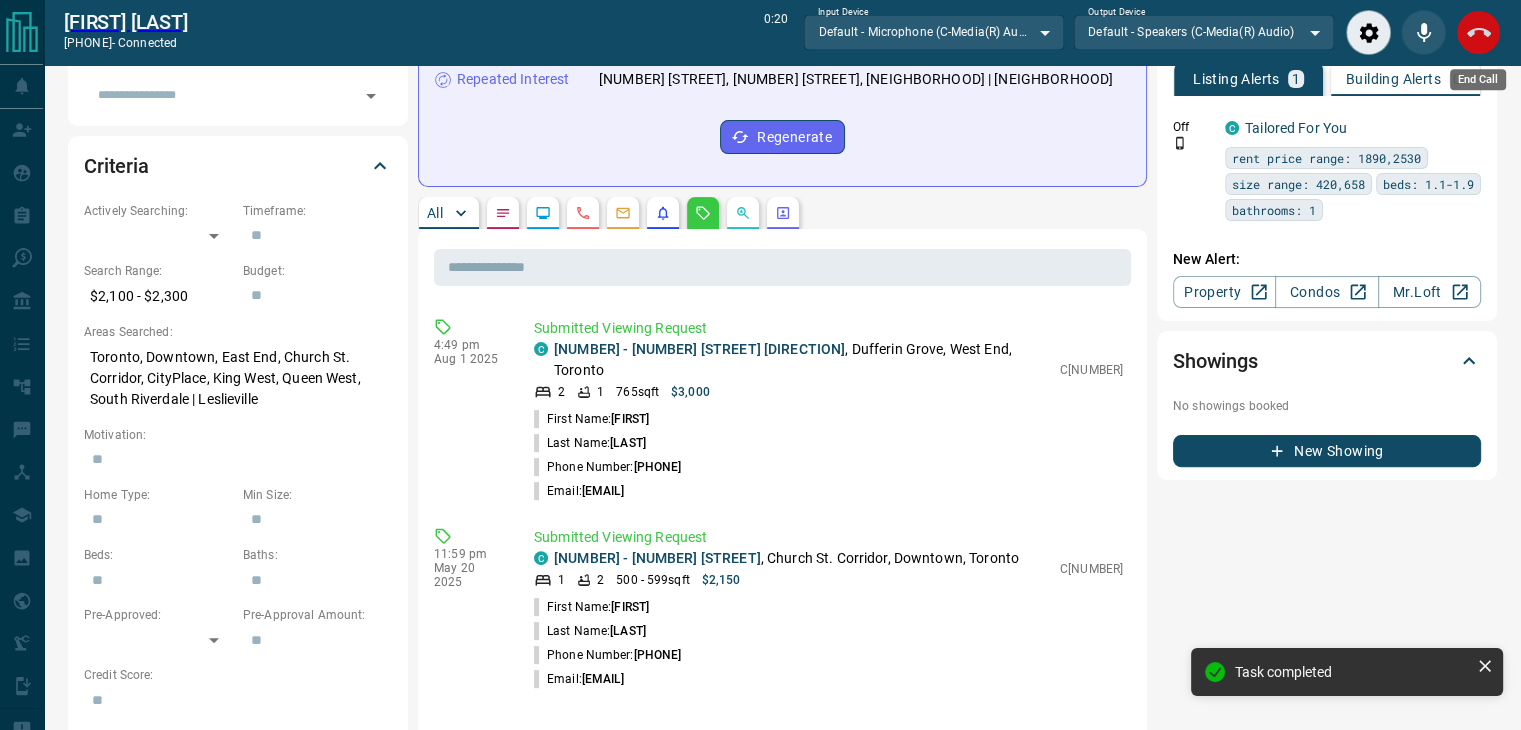 click 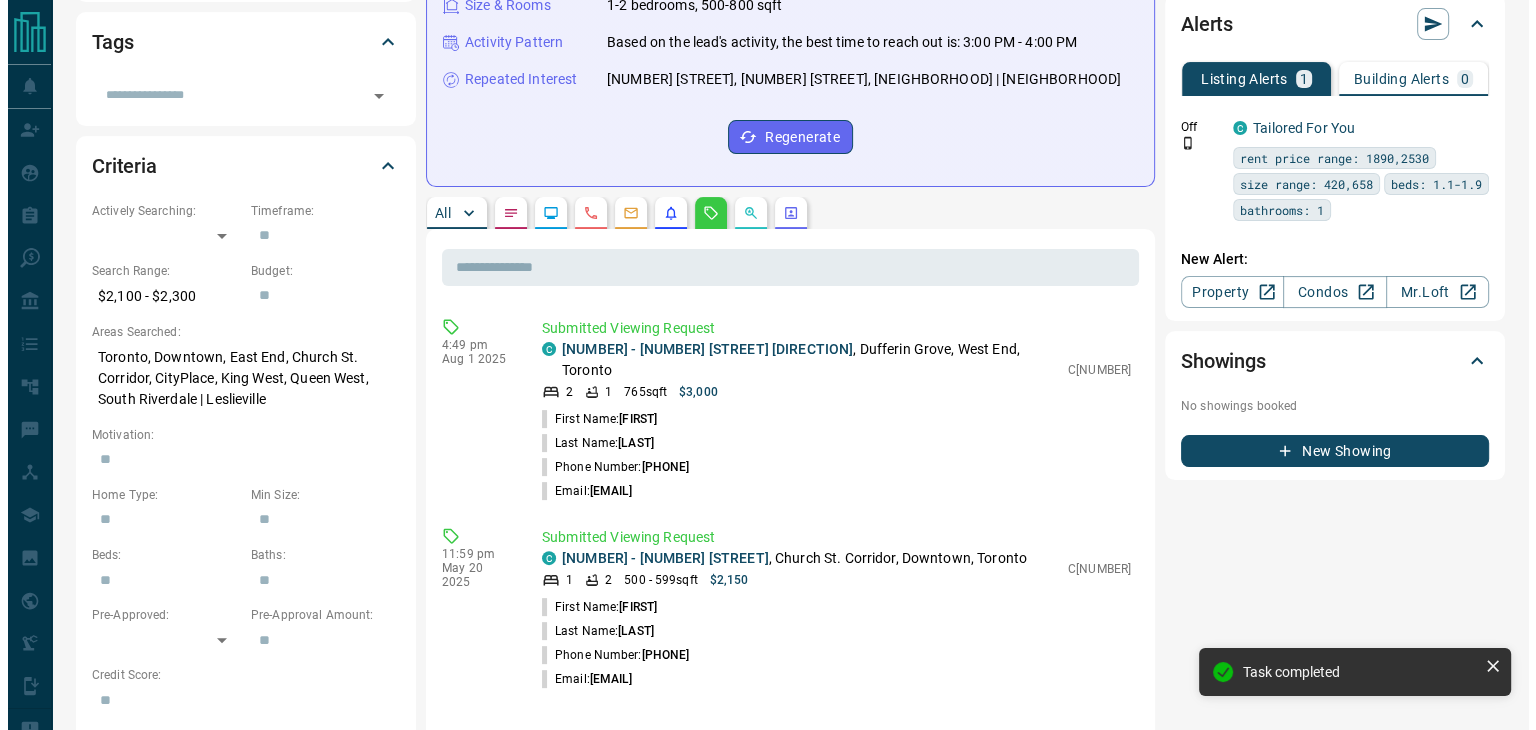 scroll, scrollTop: 35, scrollLeft: 0, axis: vertical 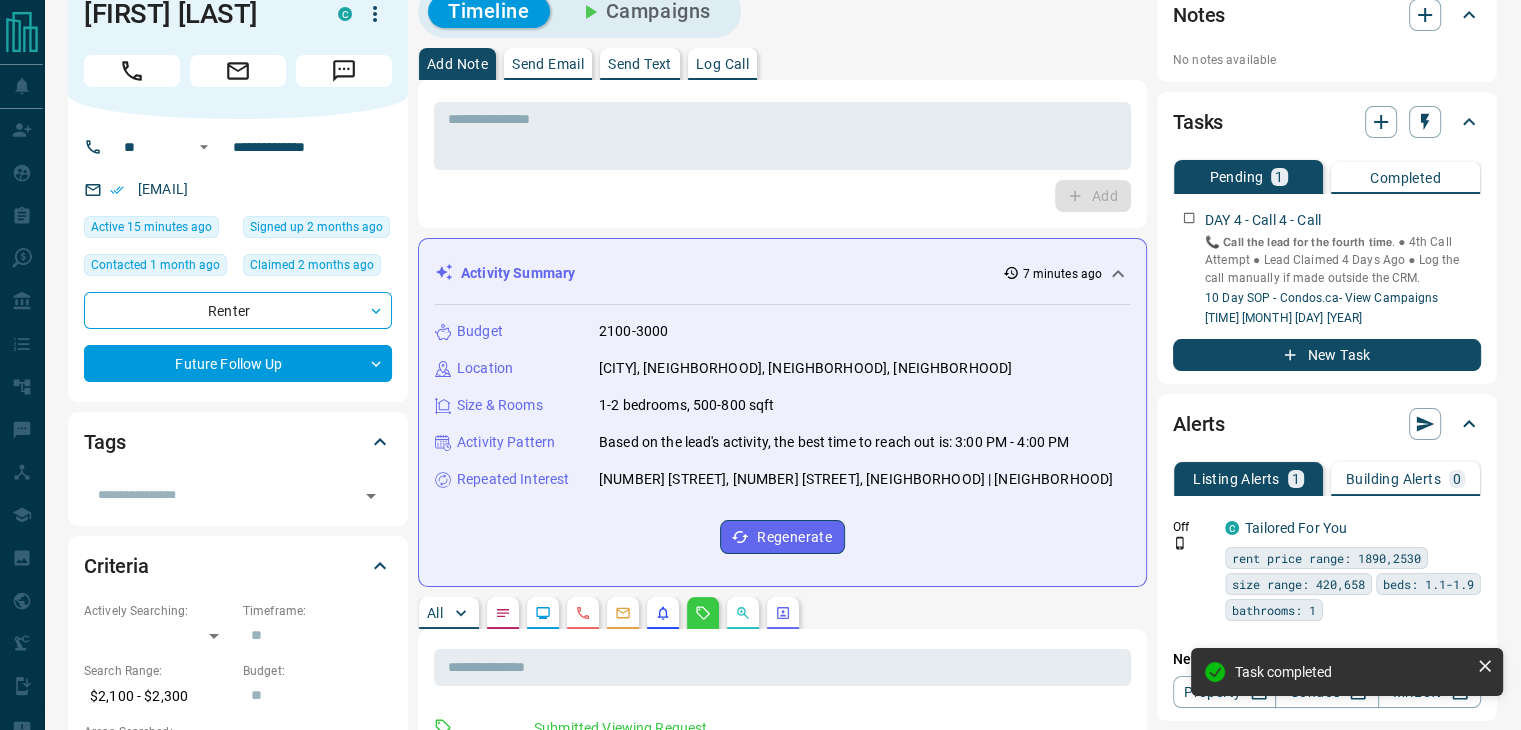 click 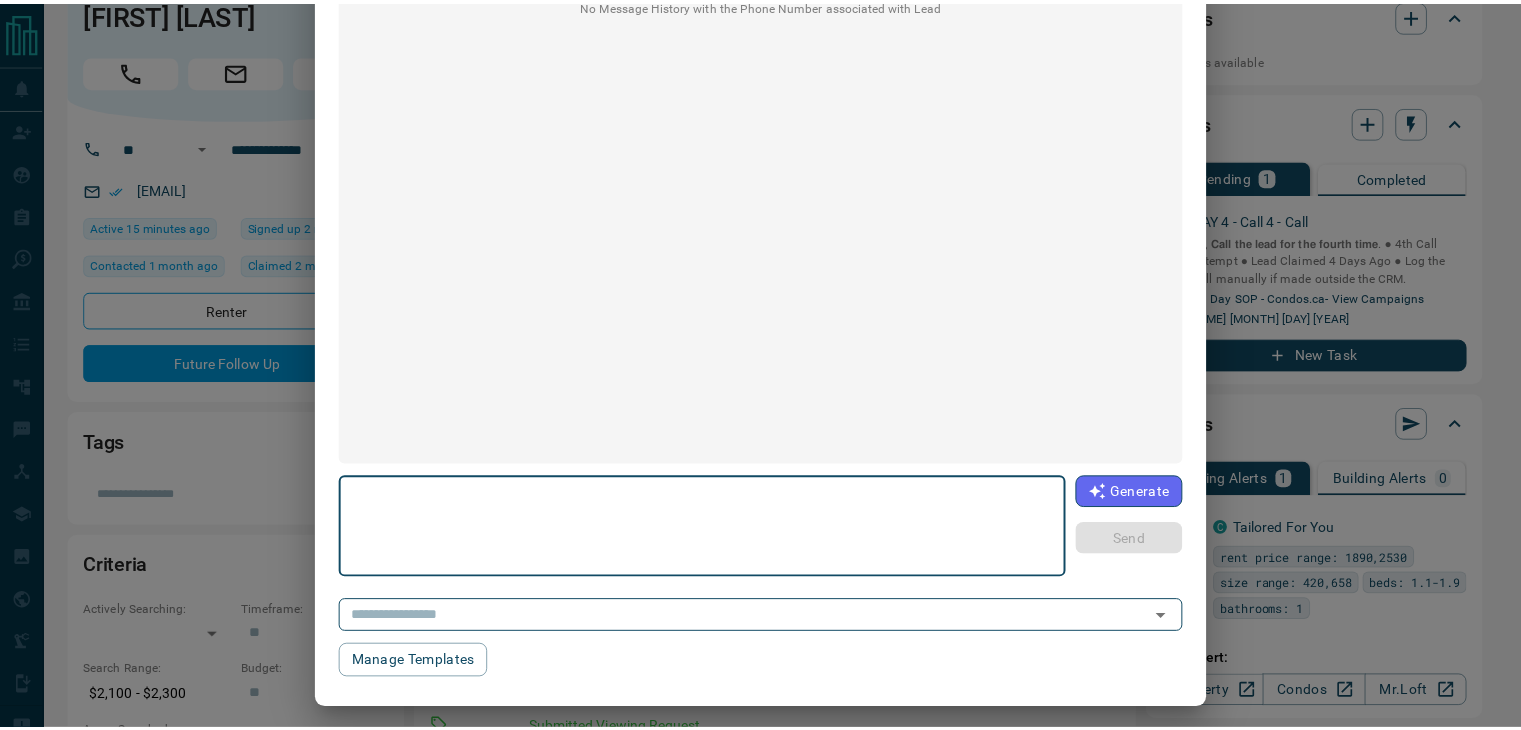 scroll, scrollTop: 188, scrollLeft: 0, axis: vertical 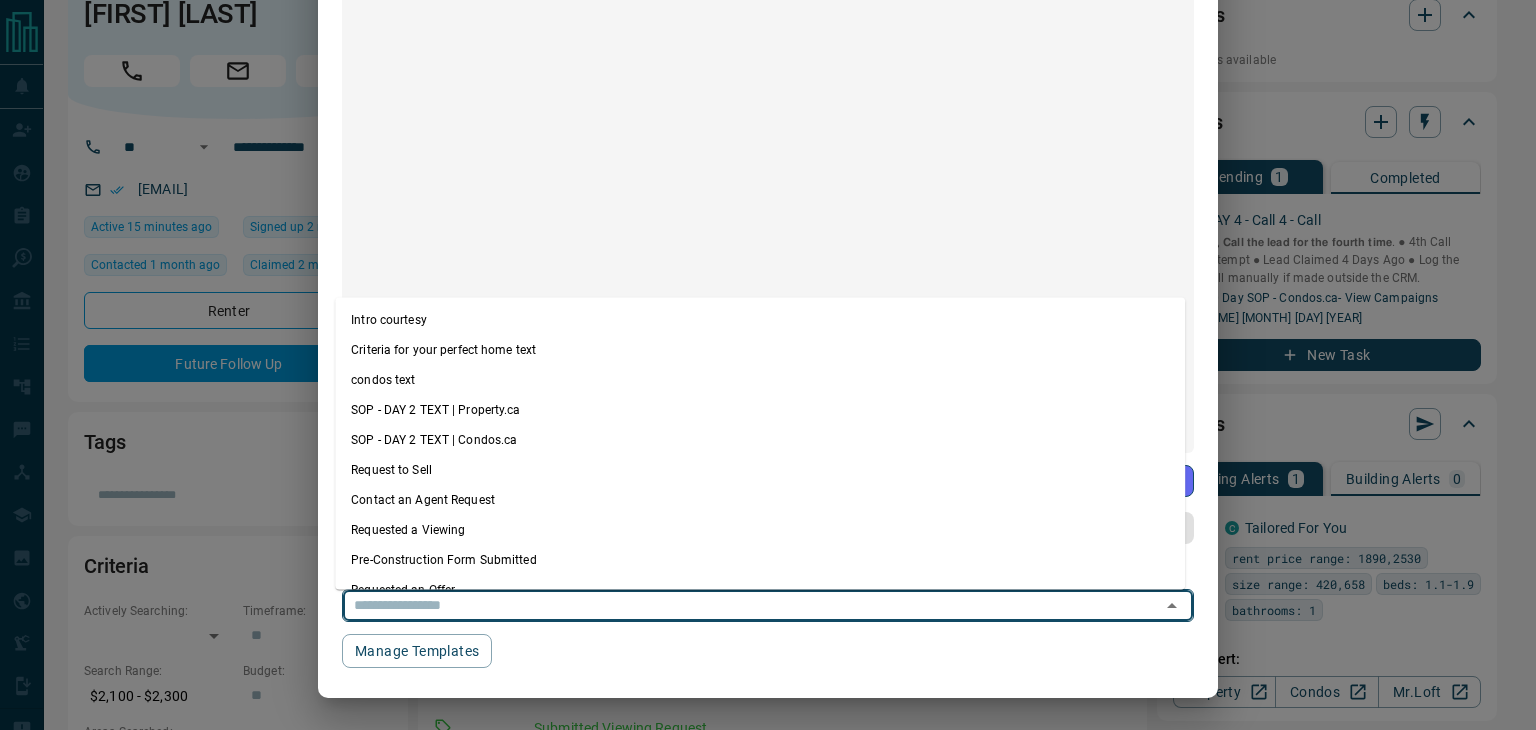click at bounding box center (739, 605) 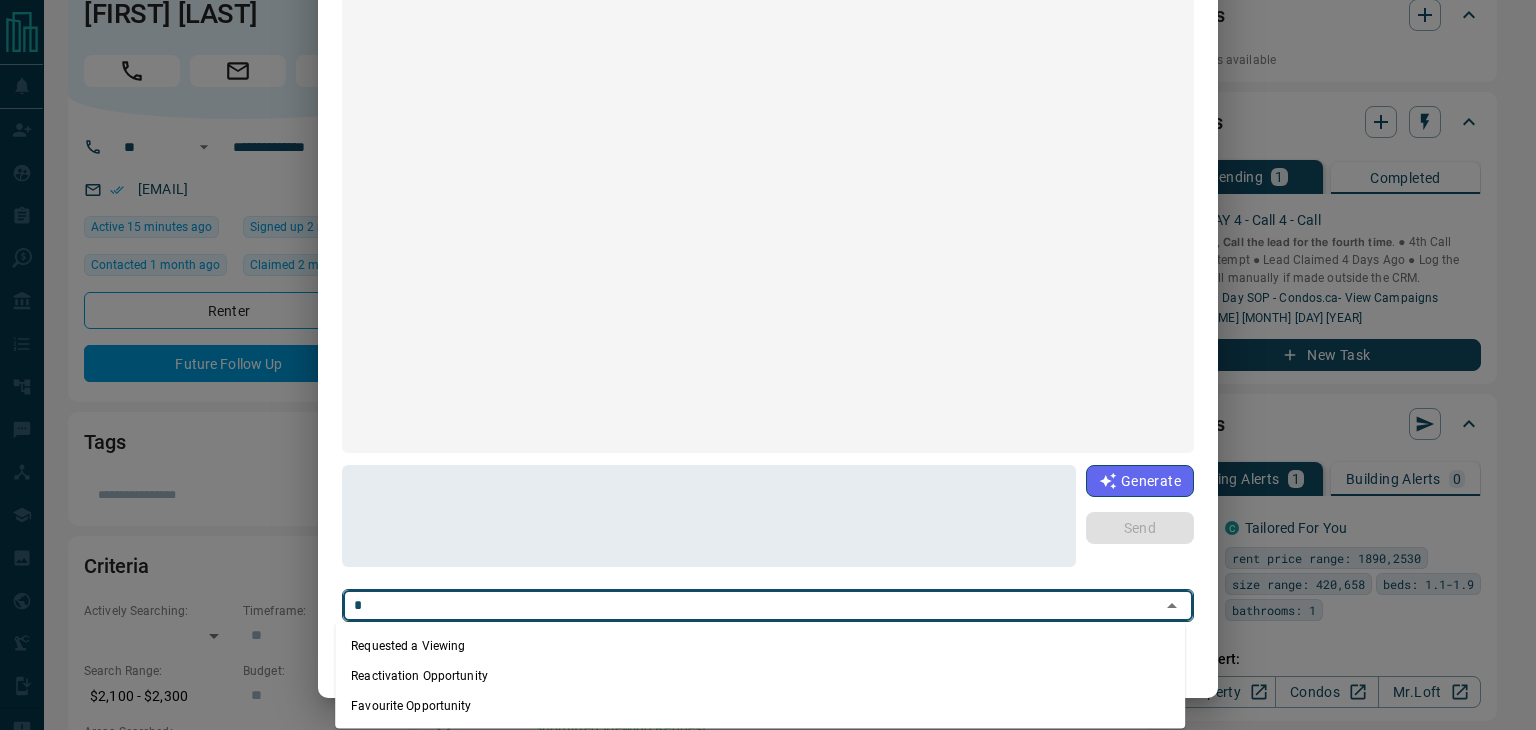 click on "Requested a Viewing" at bounding box center (760, 646) 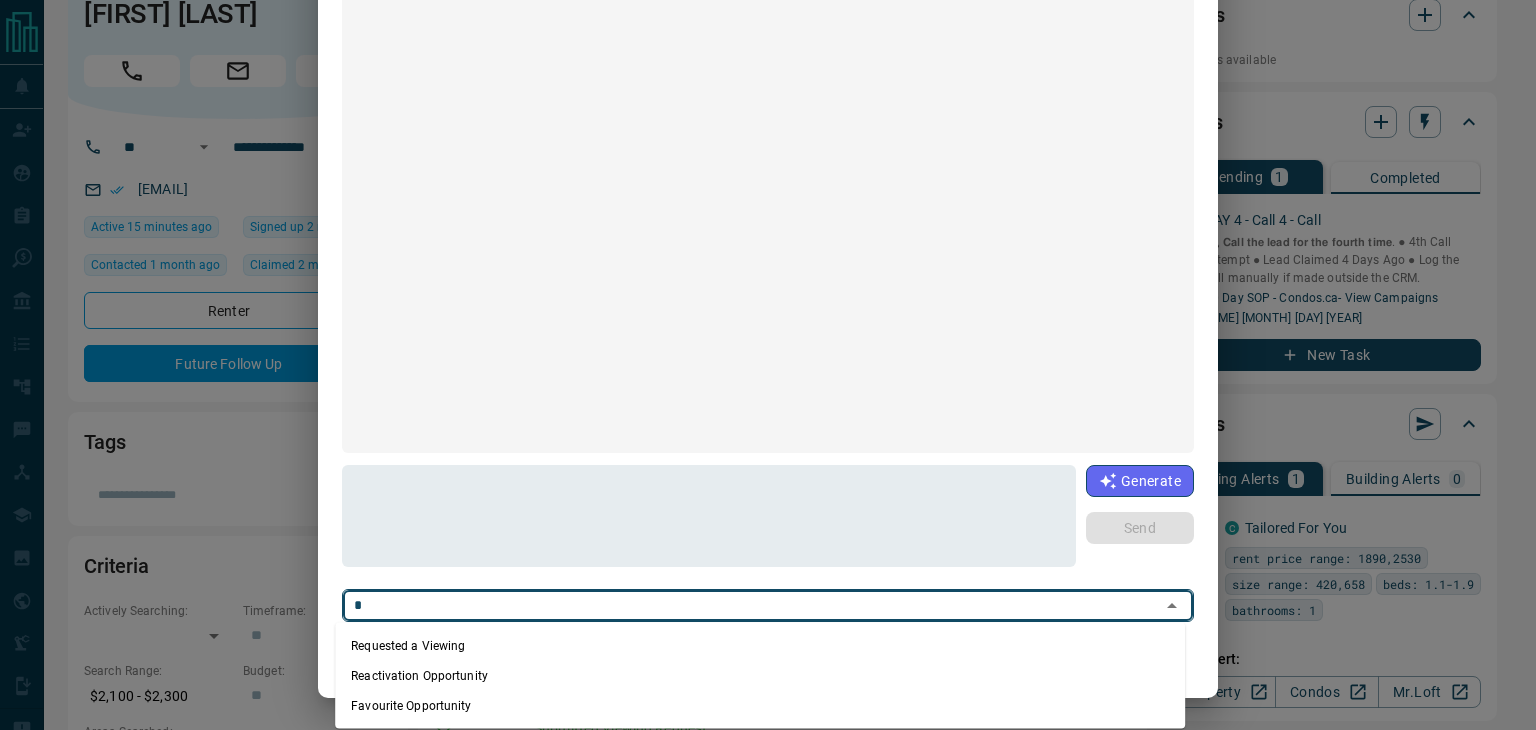 type on "**********" 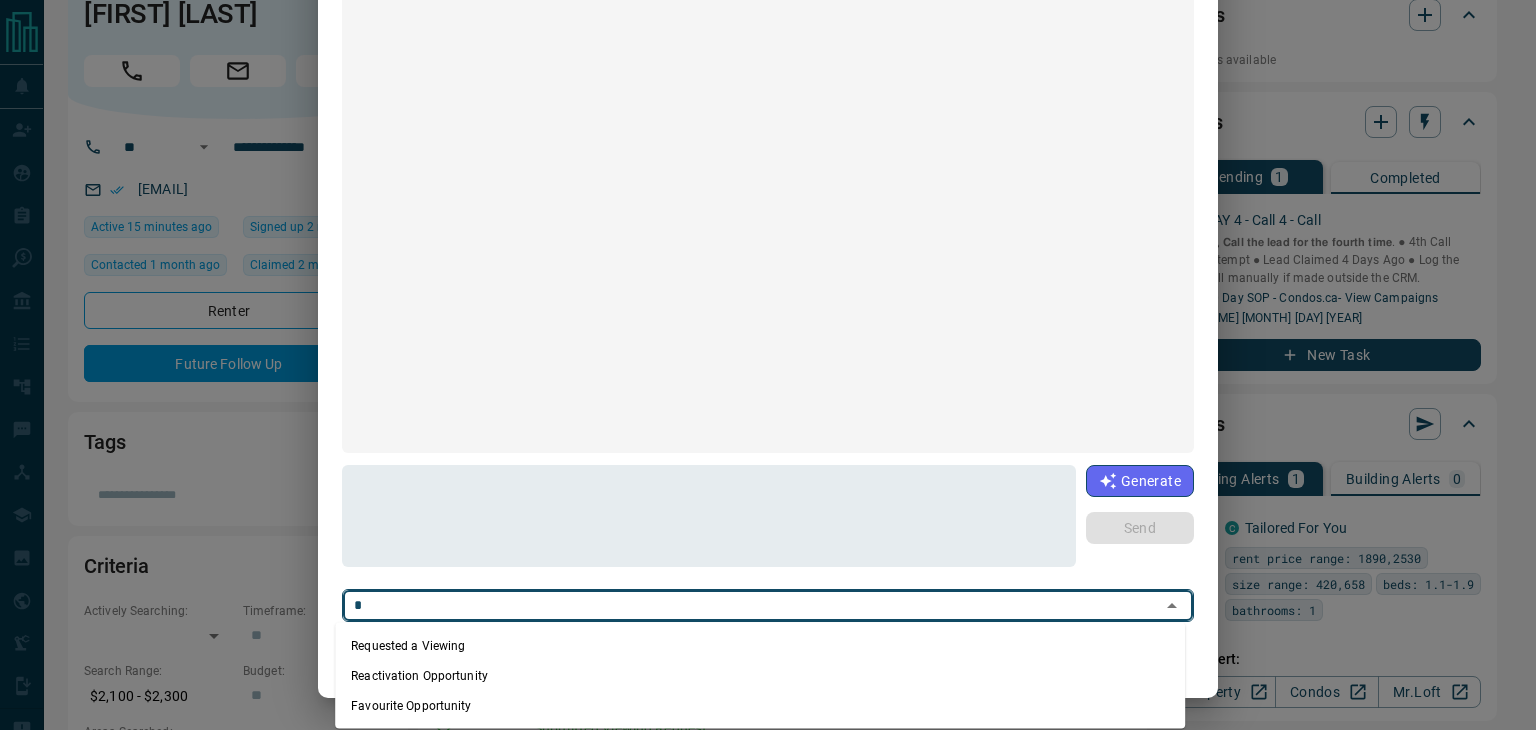 type on "**********" 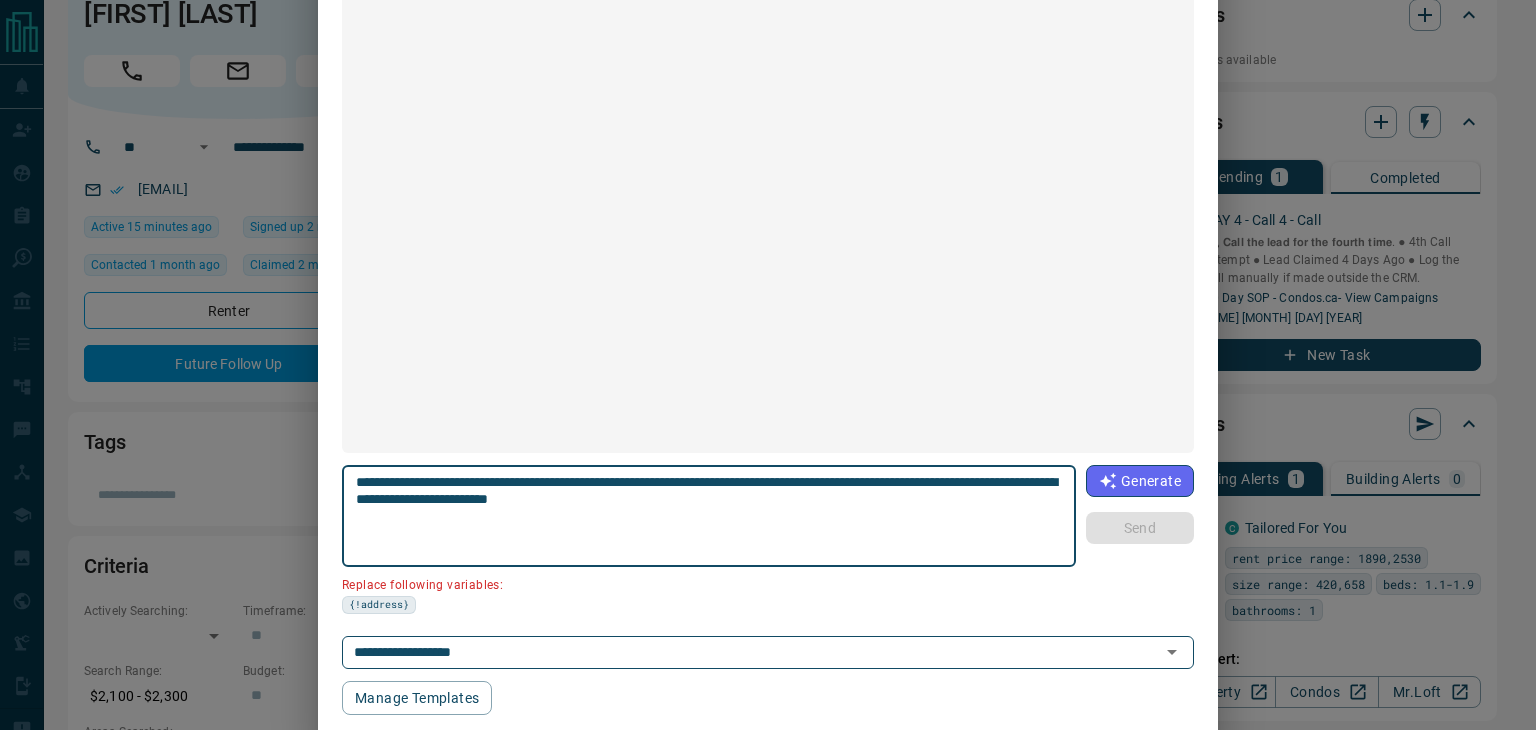 drag, startPoint x: 749, startPoint y: 484, endPoint x: 811, endPoint y: 486, distance: 62.03225 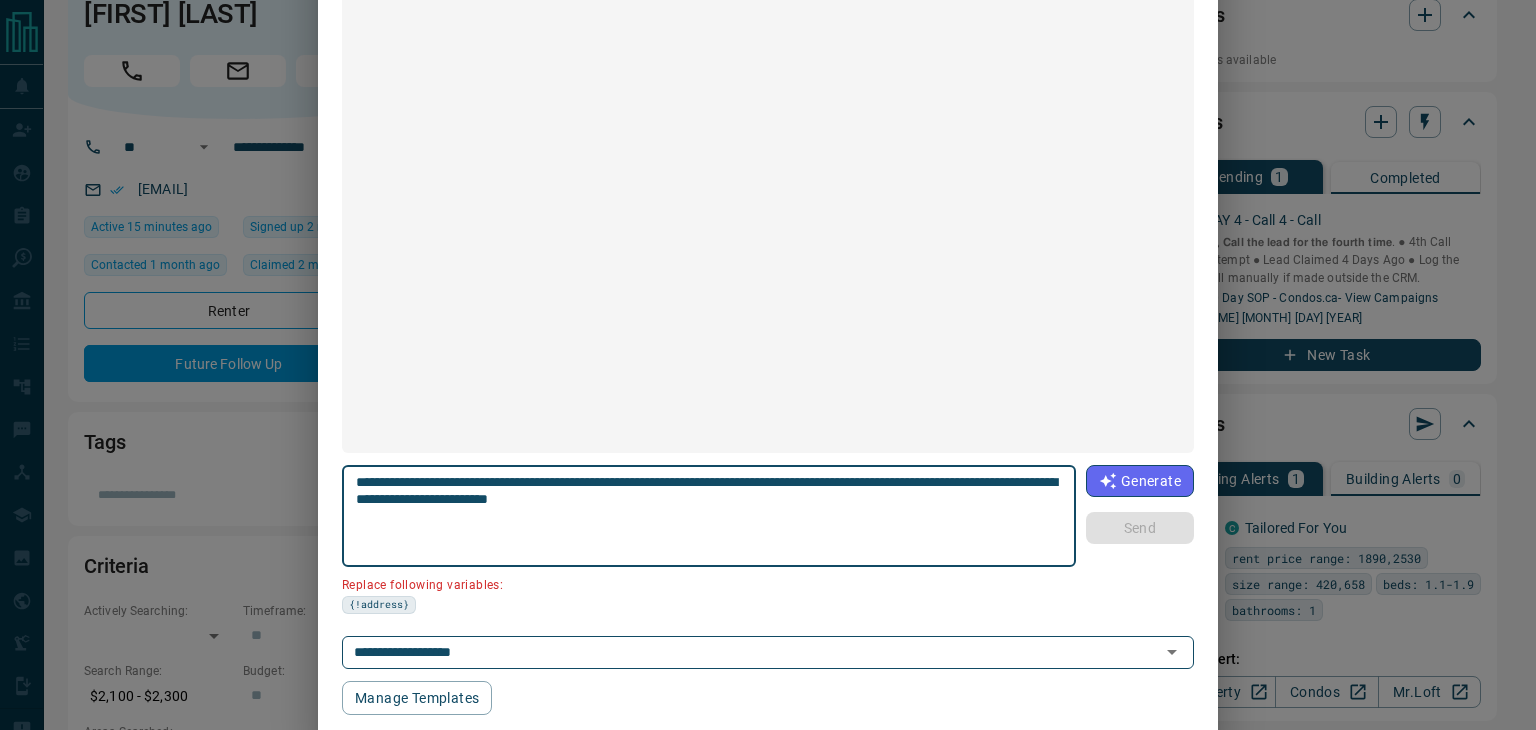 click on "**********" at bounding box center [709, 516] 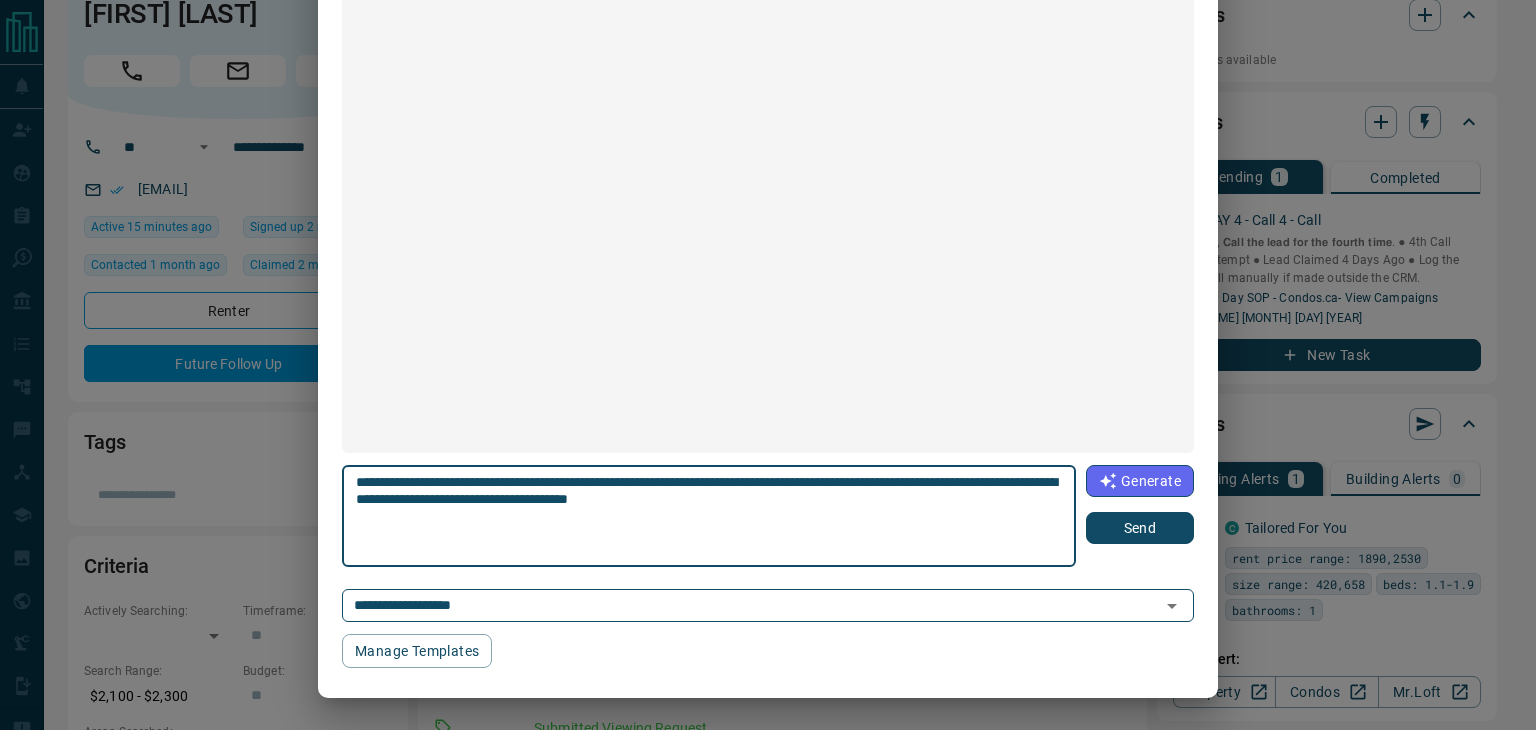 click on "**********" at bounding box center (709, 516) 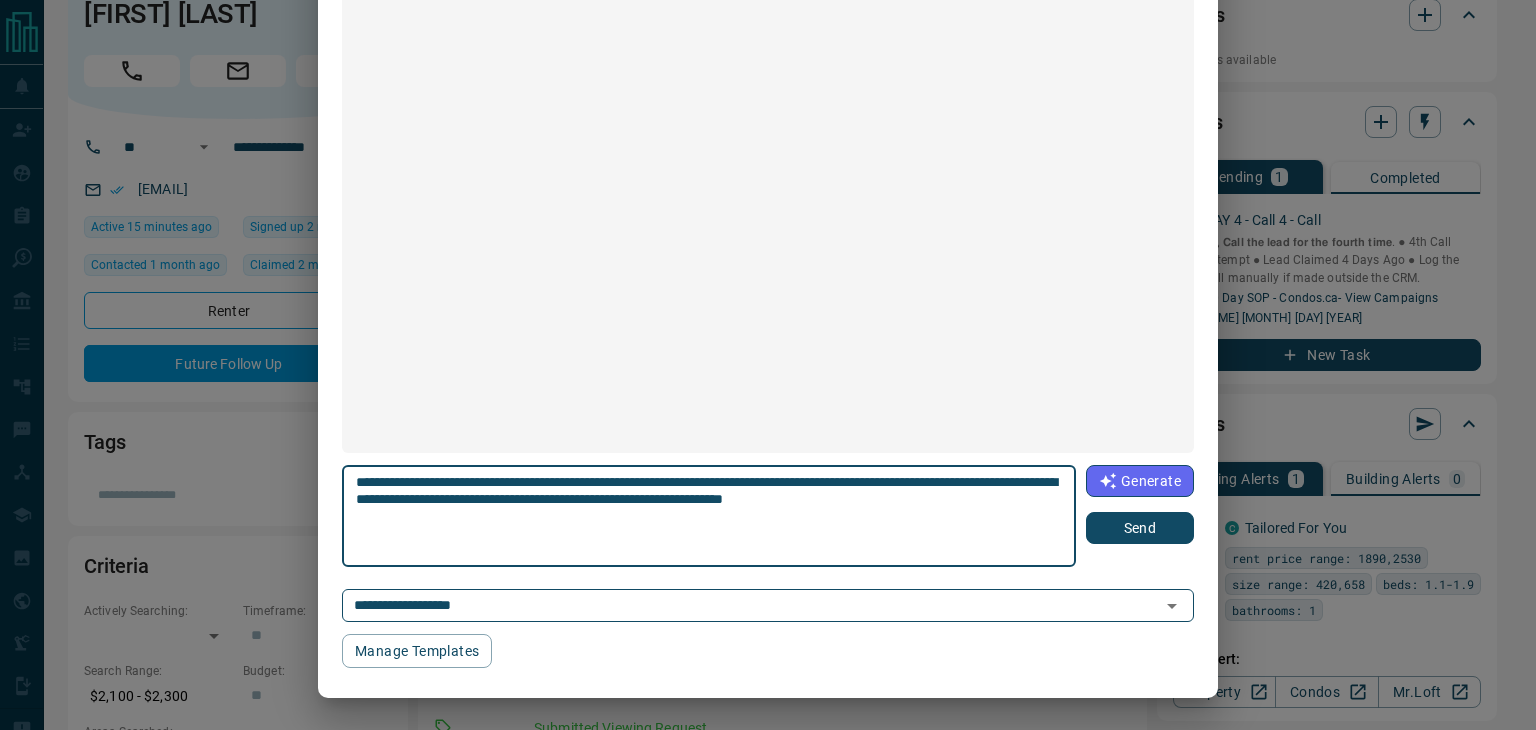 type on "**********" 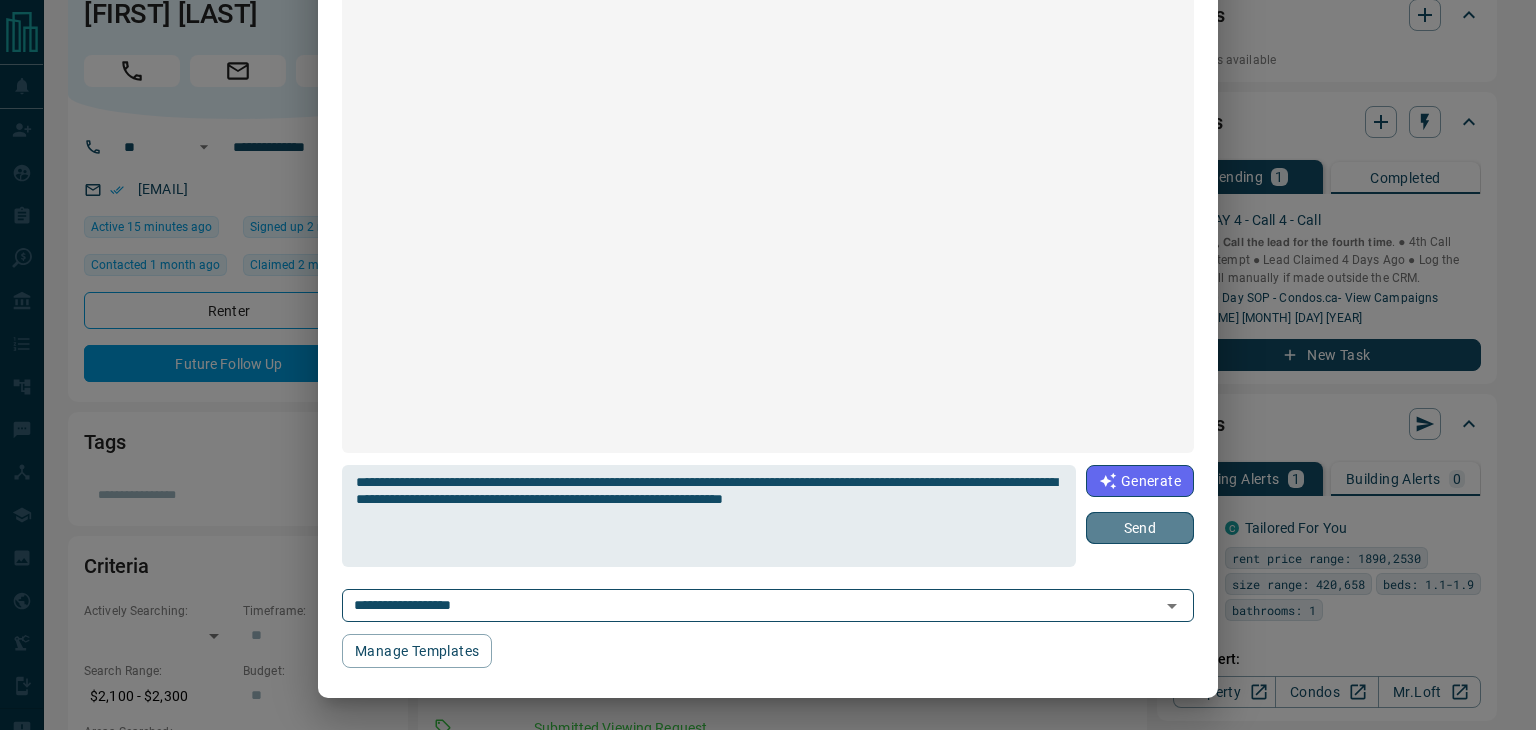 click on "Send" at bounding box center [1140, 528] 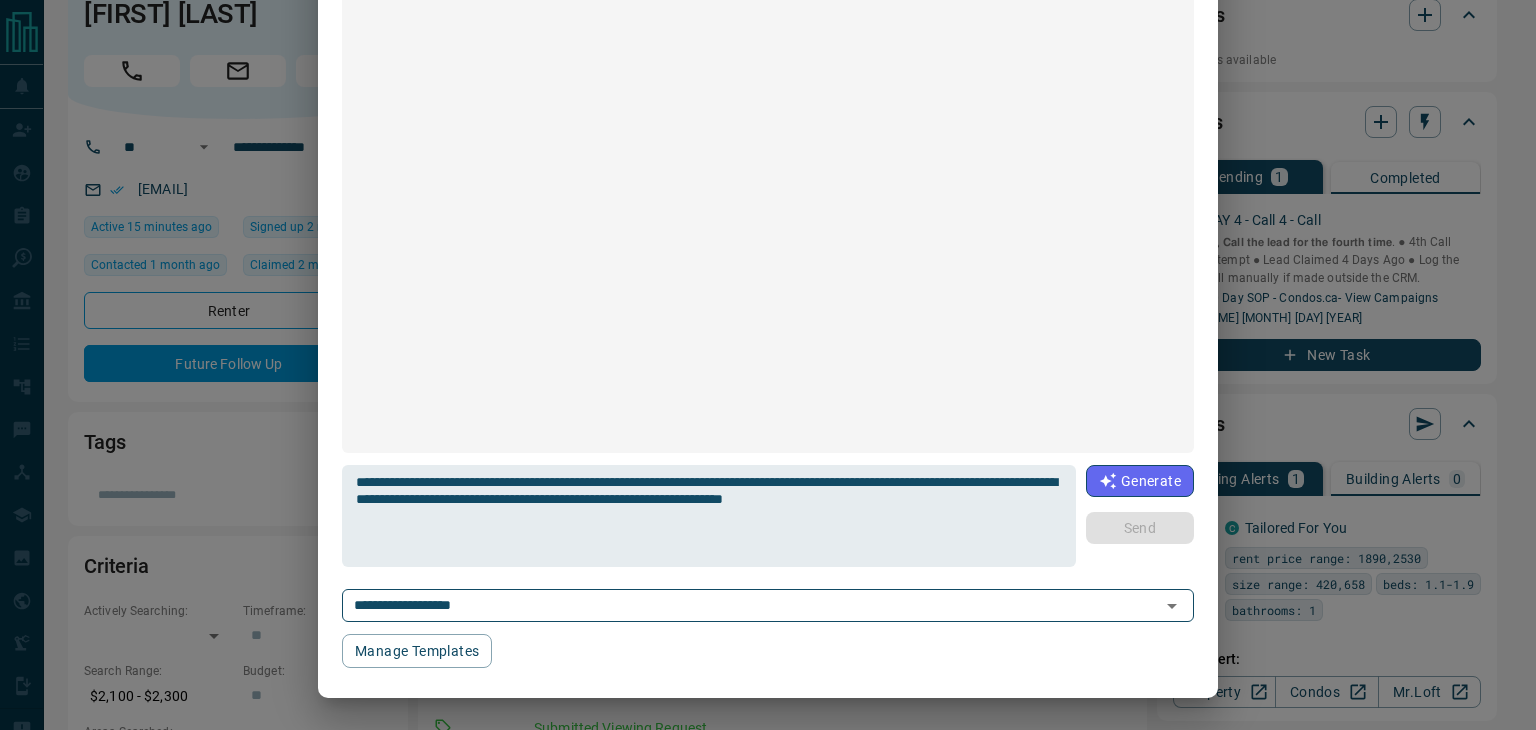 type 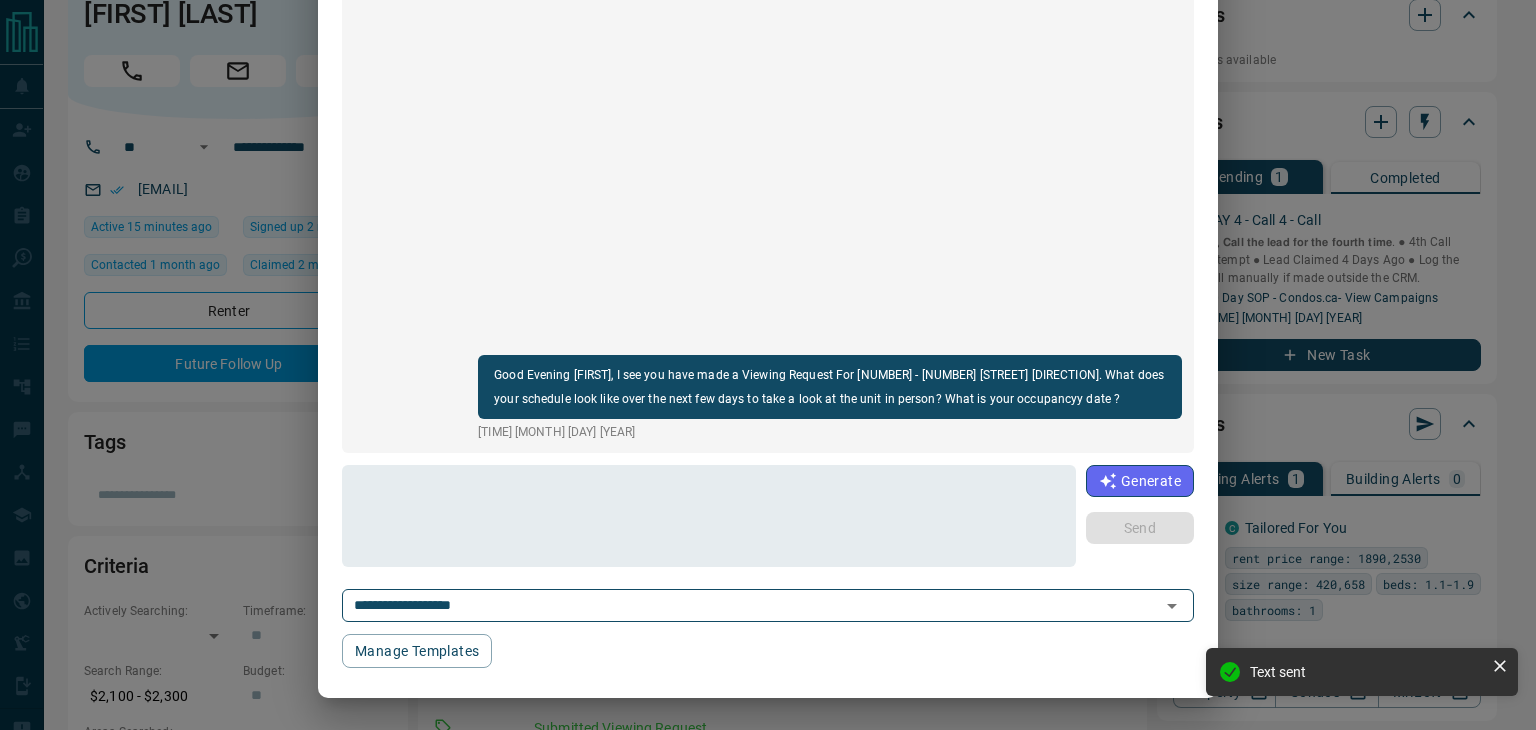 click on "**********" at bounding box center [768, 365] 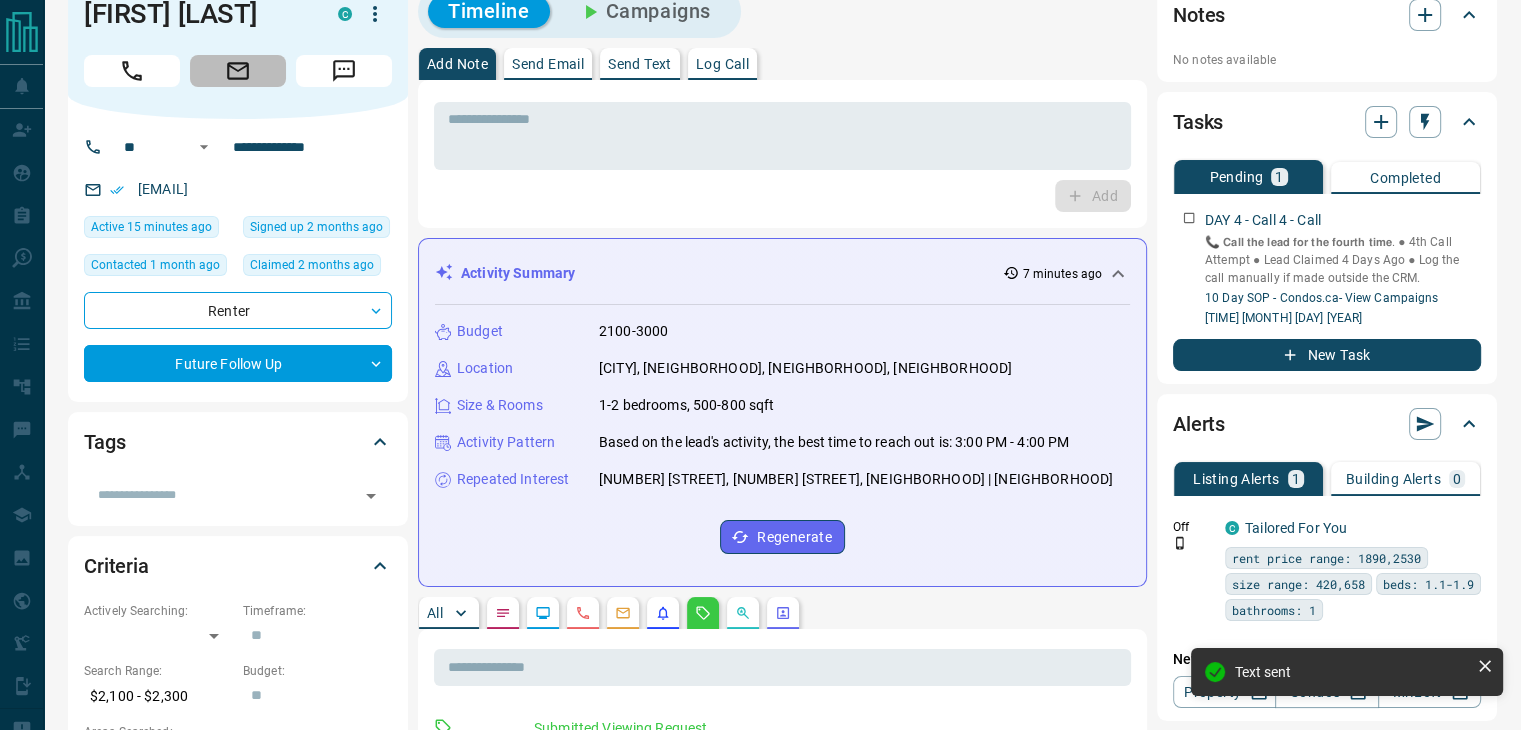 click 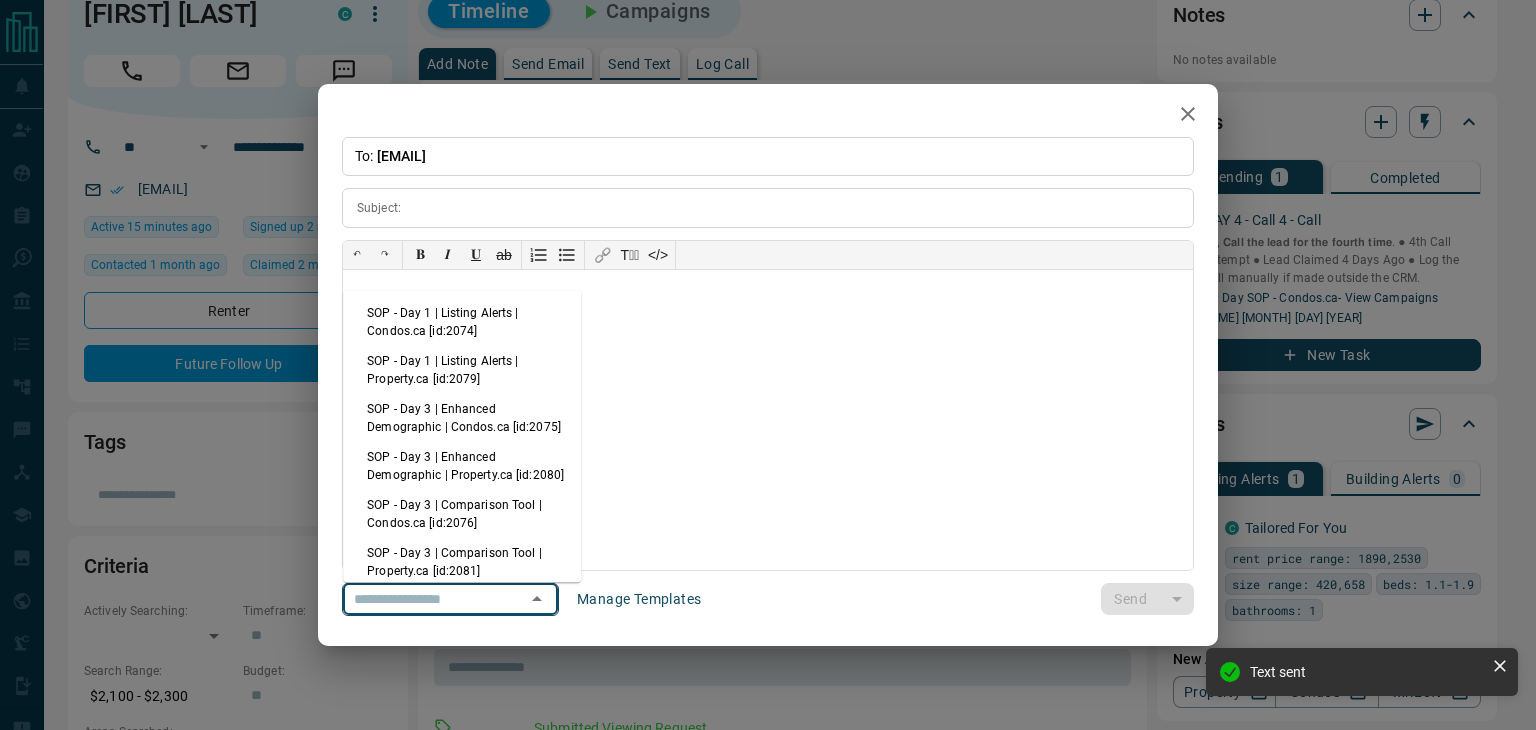 click at bounding box center (422, 599) 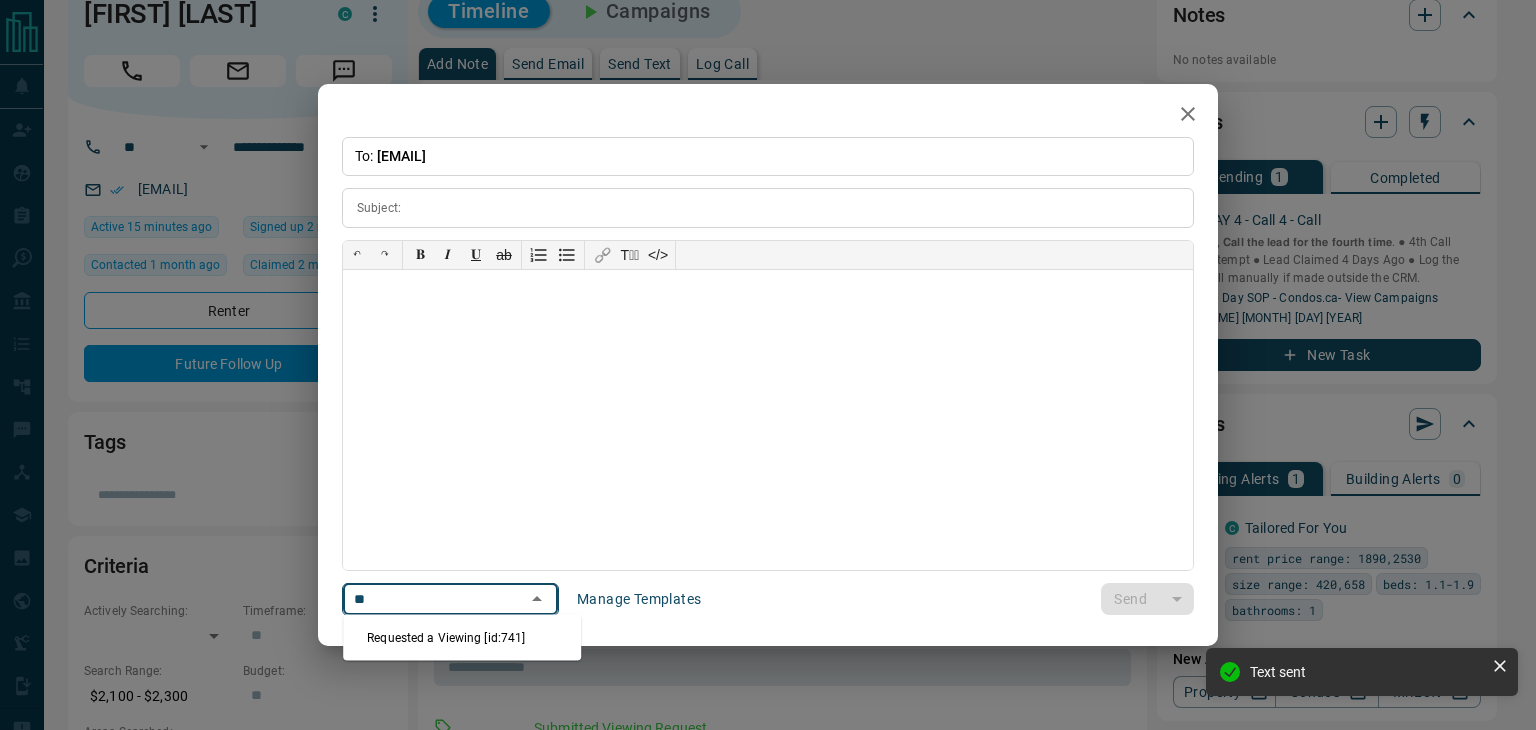 click on "Requested a Viewing [id:741]" at bounding box center (462, 638) 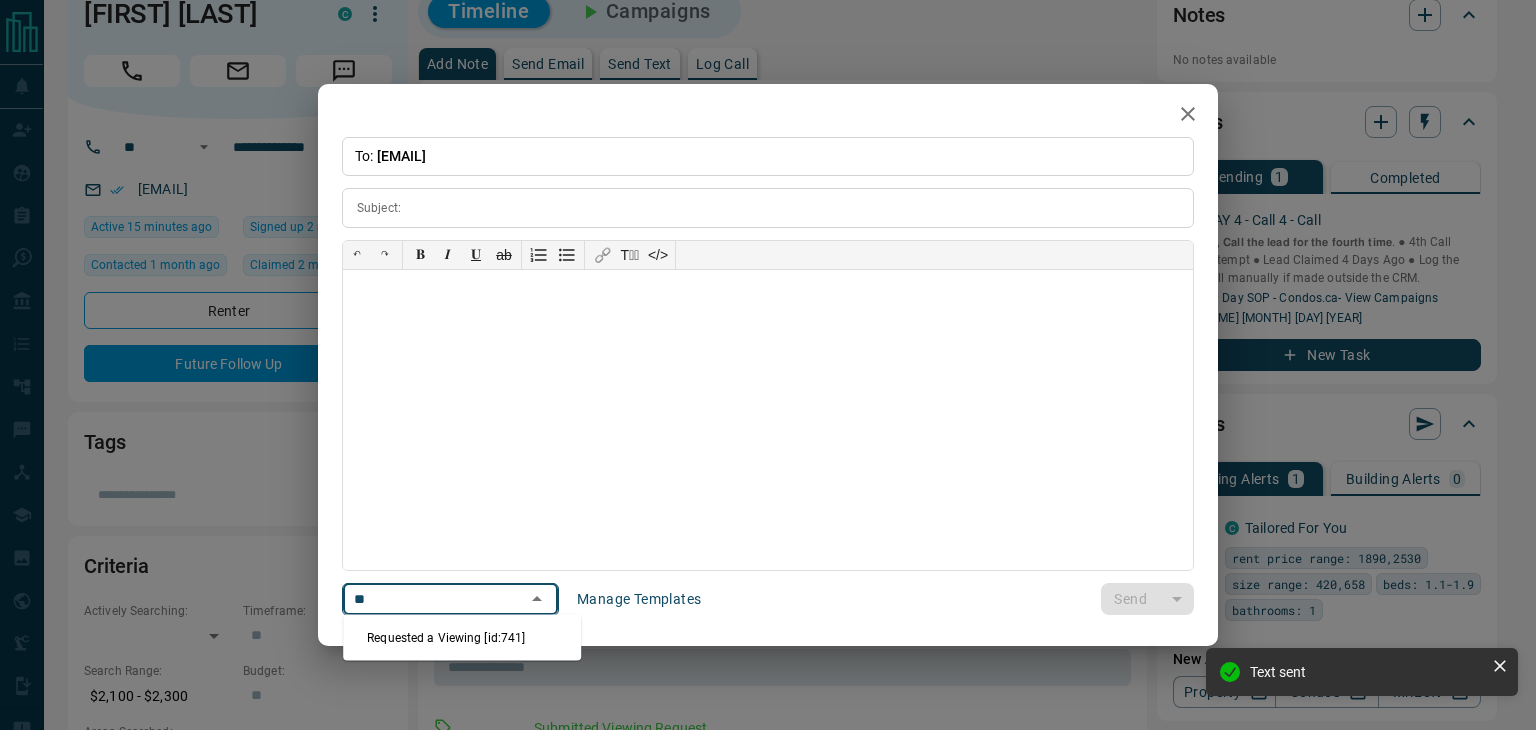 type on "**********" 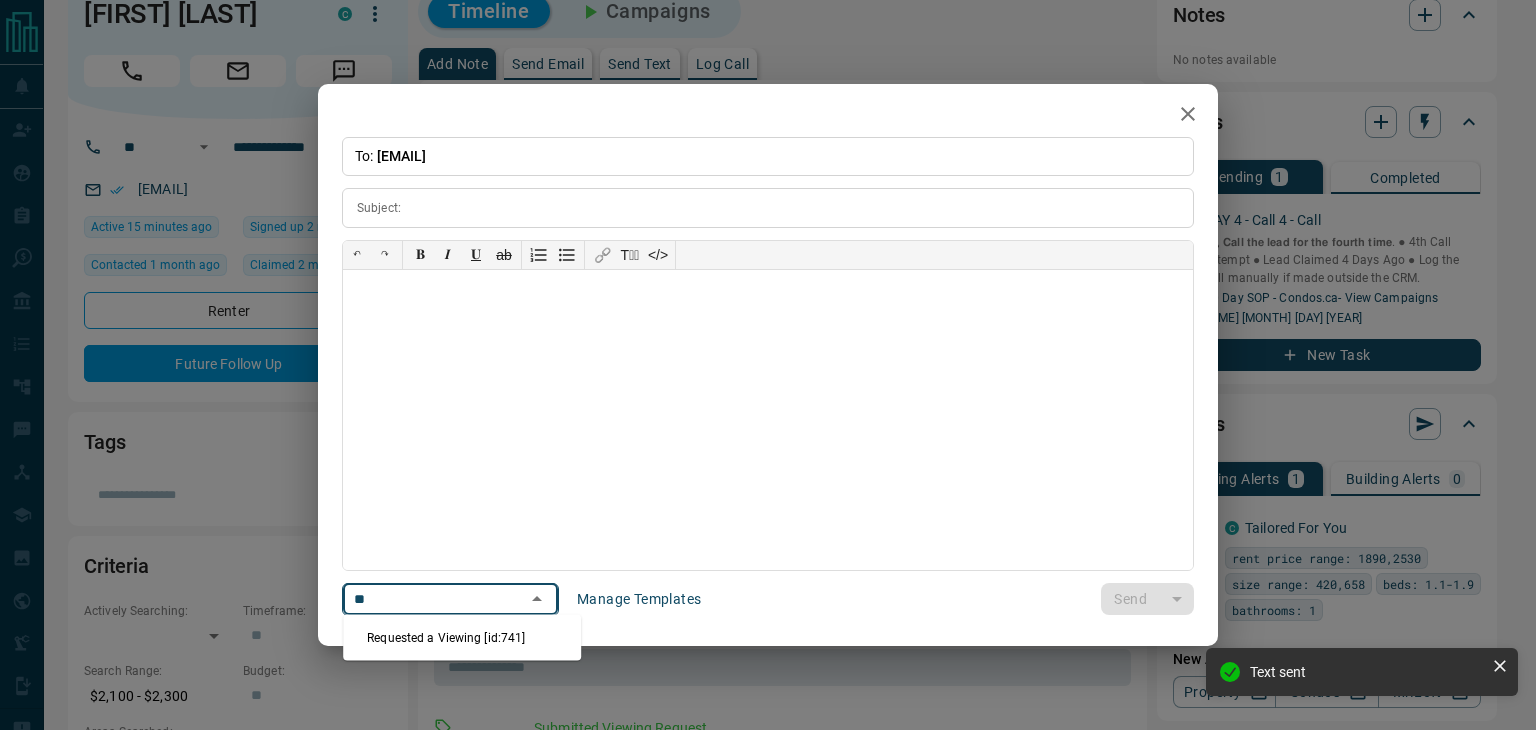 type on "**********" 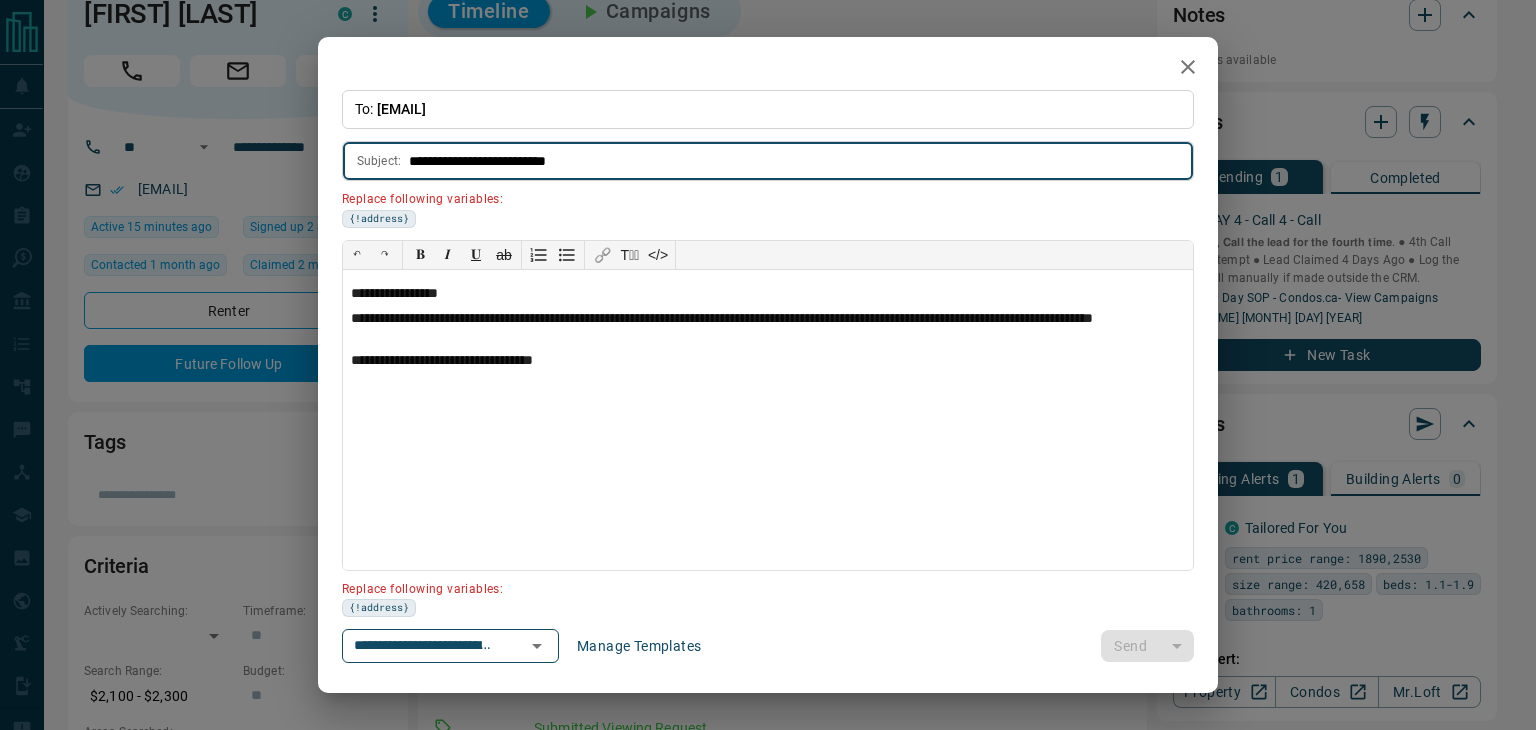 drag, startPoint x: 669, startPoint y: 167, endPoint x: 521, endPoint y: 167, distance: 148 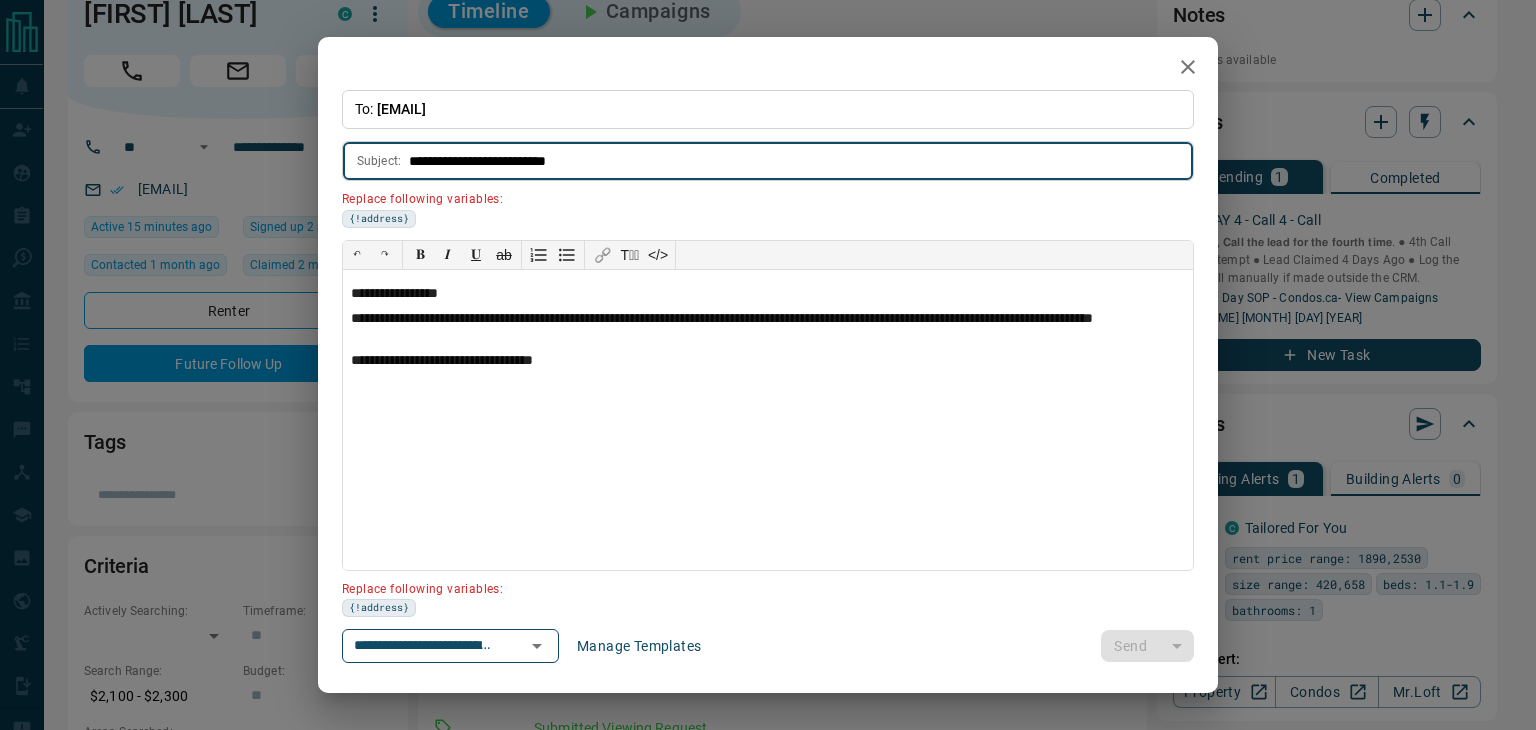 click on "**********" at bounding box center (801, 160) 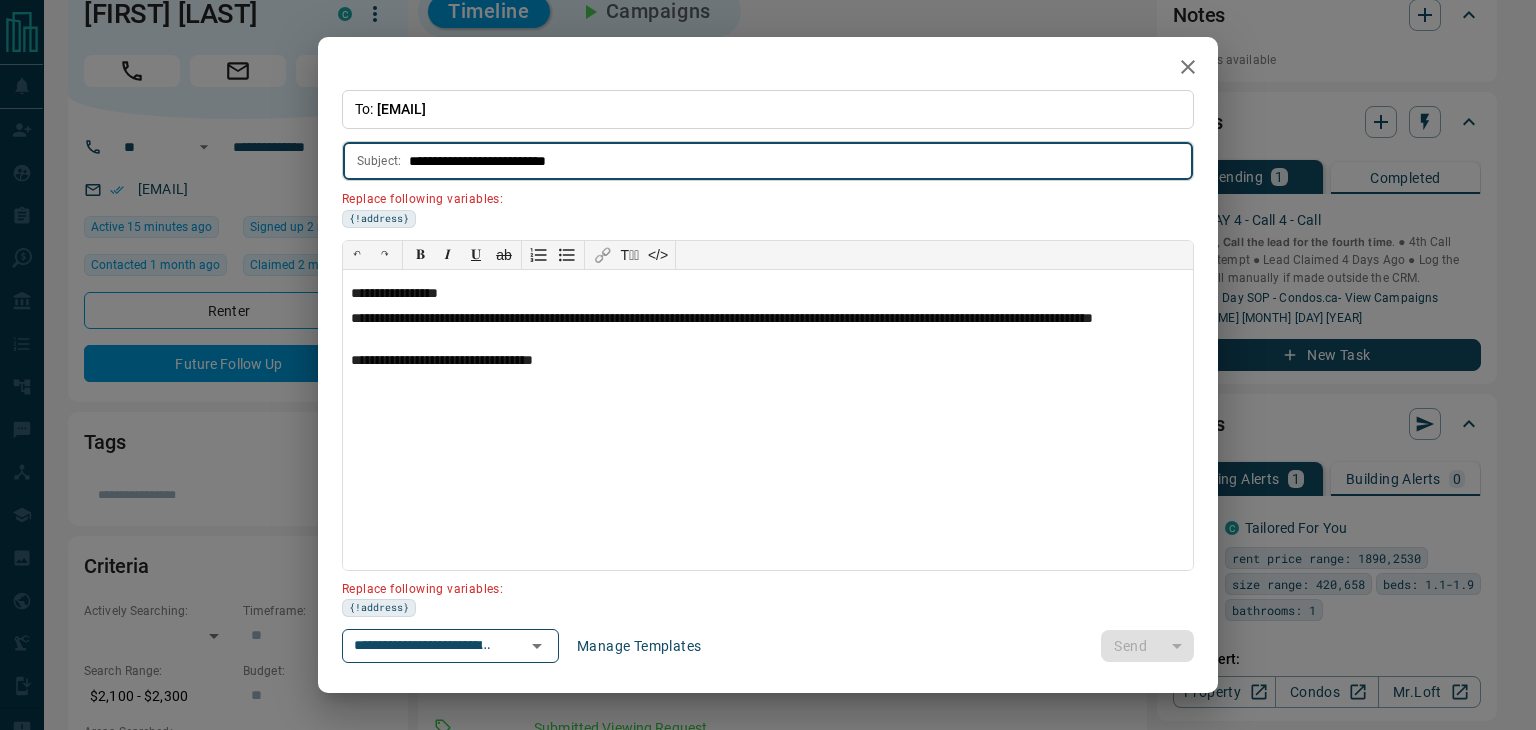 paste on "**********" 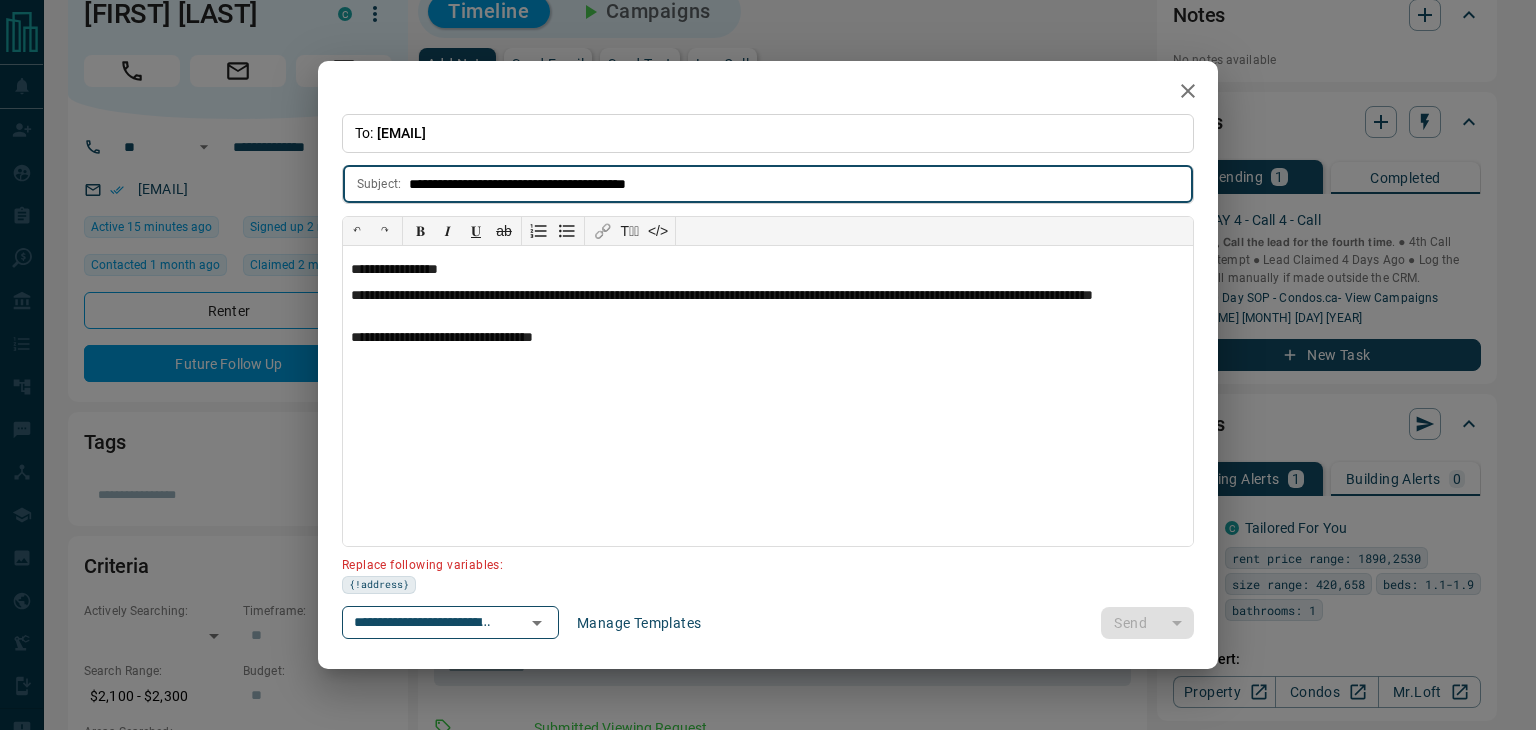 type on "**********" 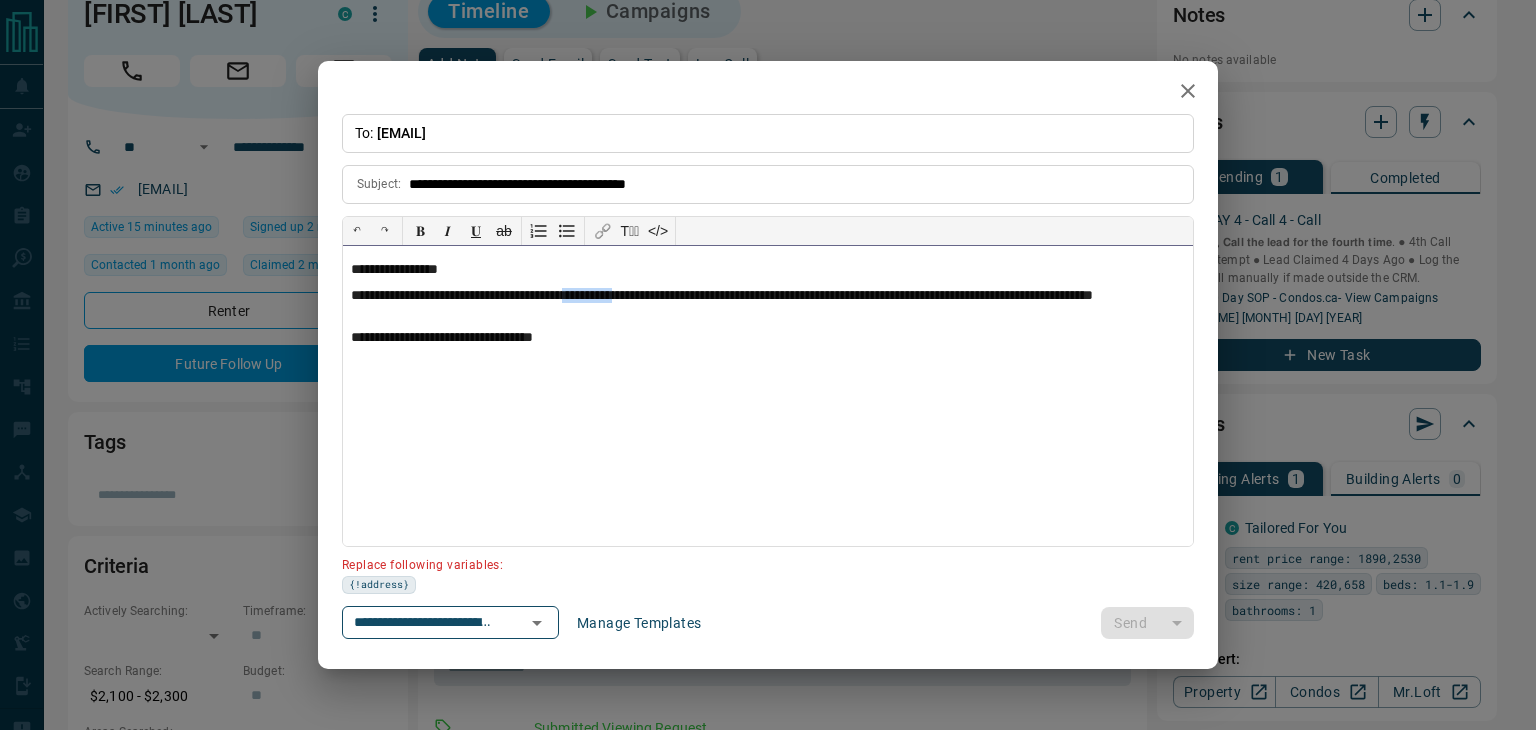 drag, startPoint x: 685, startPoint y: 302, endPoint x: 624, endPoint y: 303, distance: 61.008198 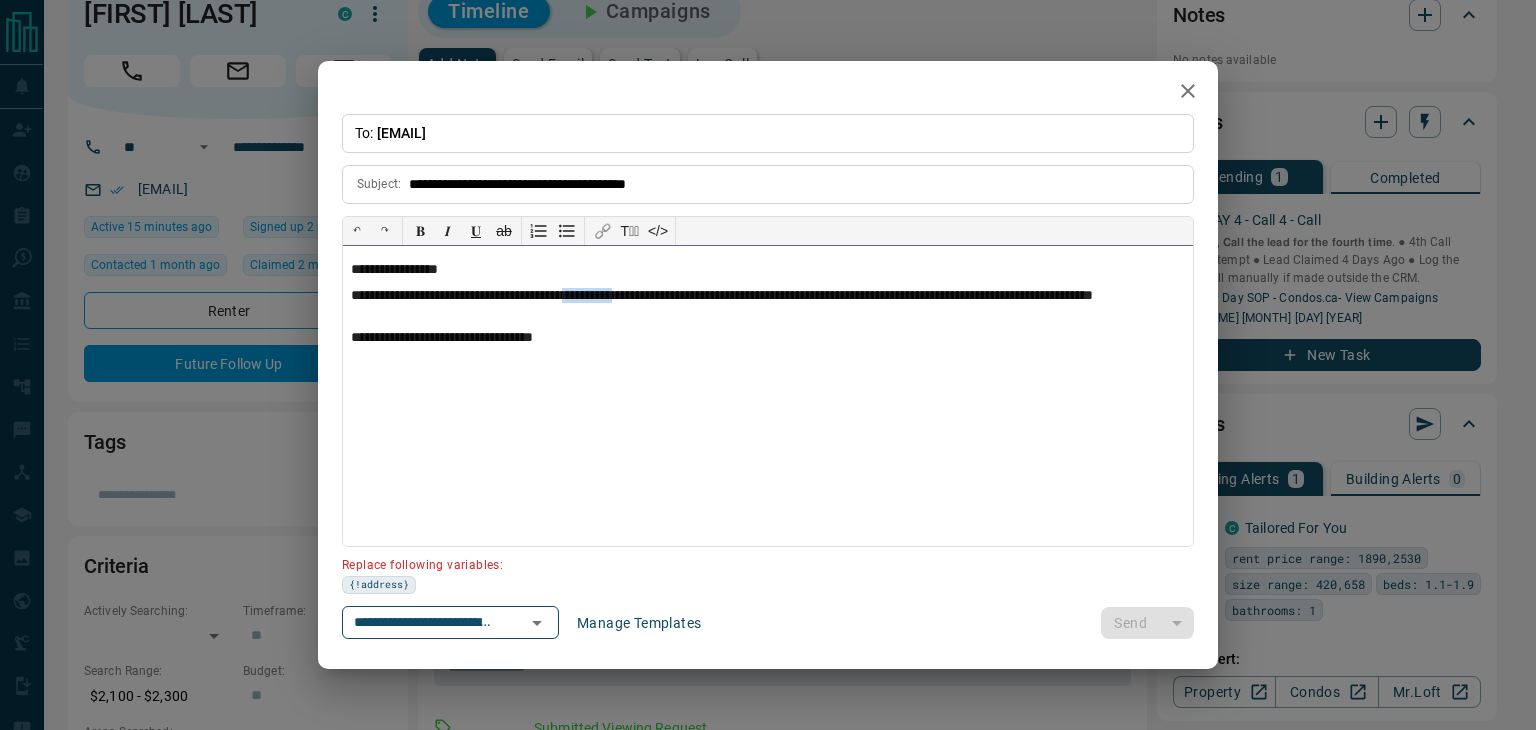 click on "**********" at bounding box center (768, 305) 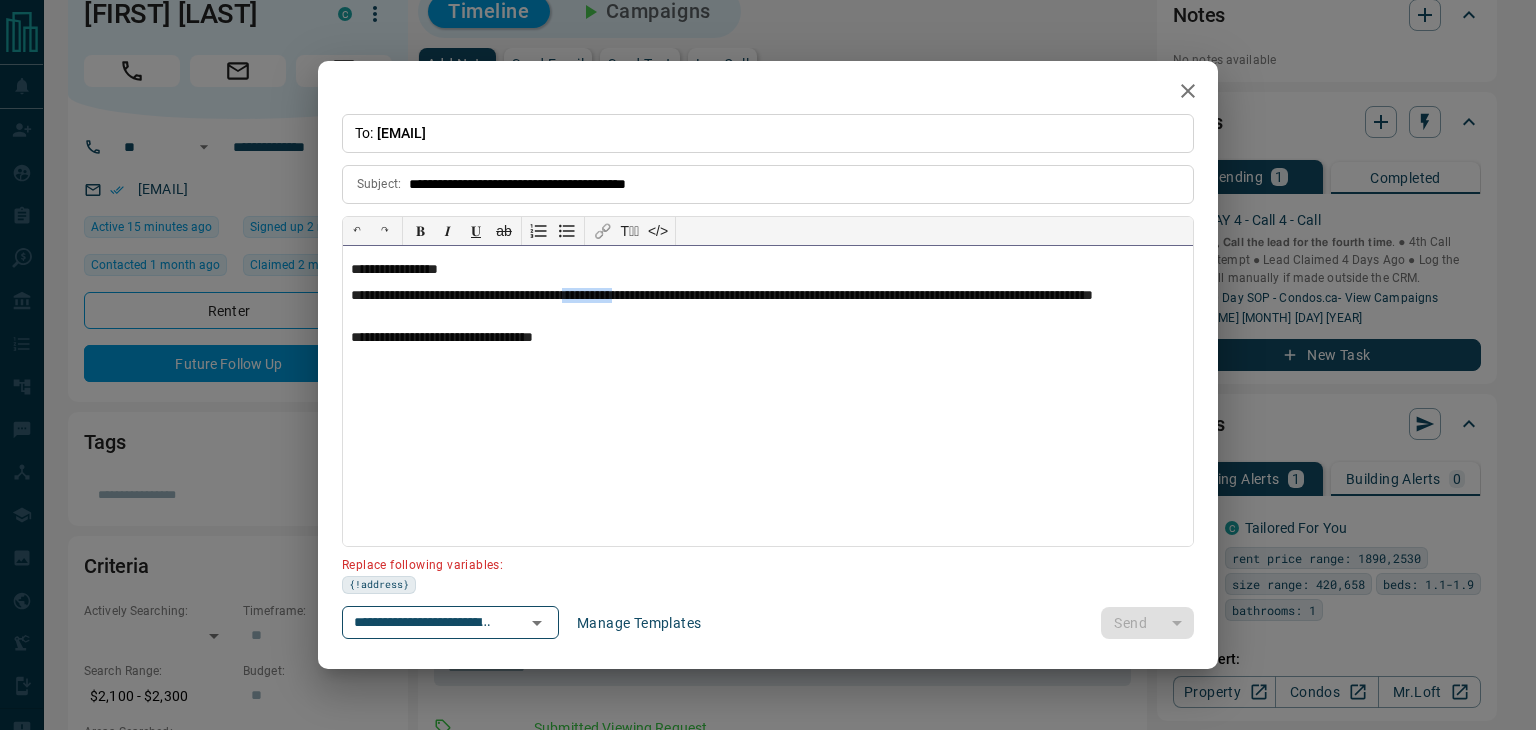 type 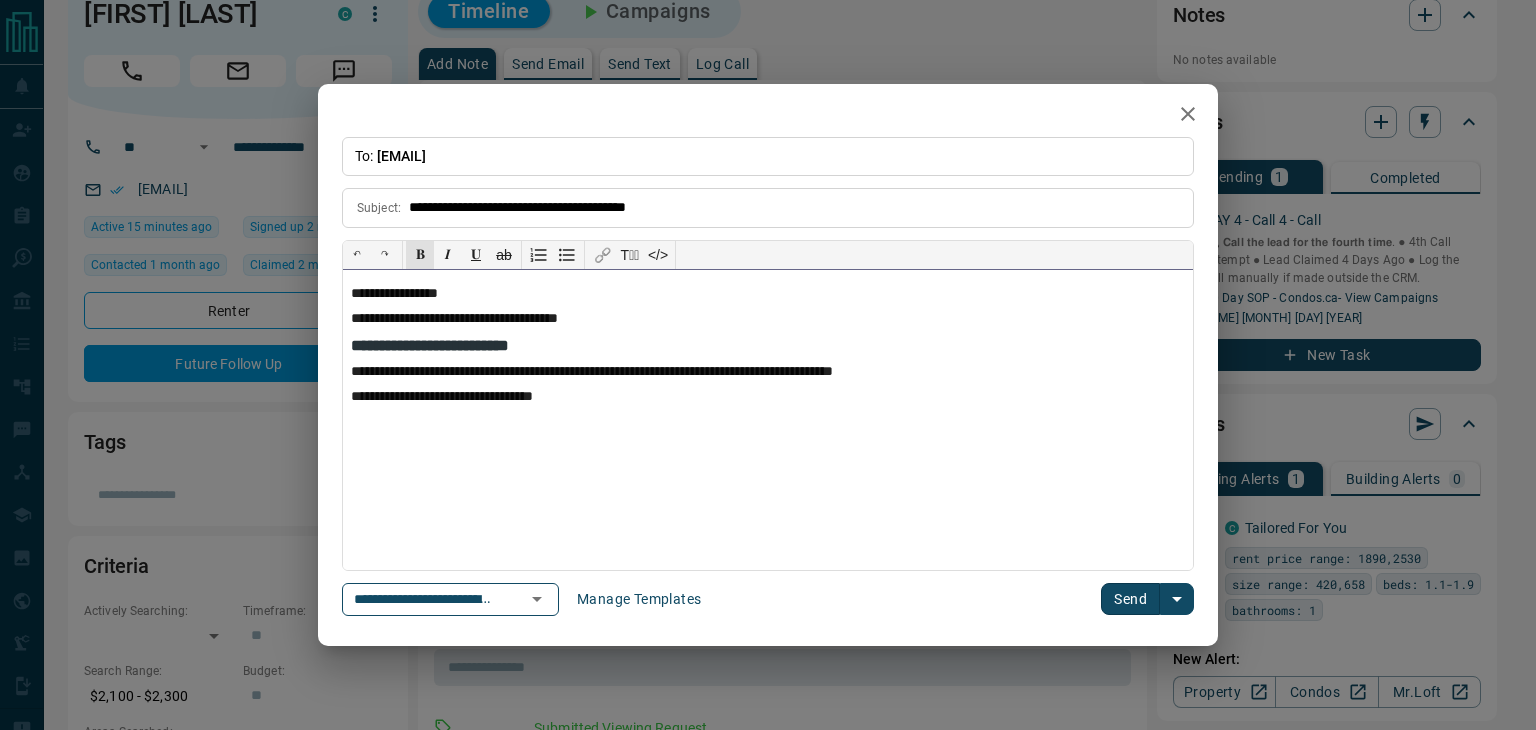 click on "**********" at bounding box center (768, 372) 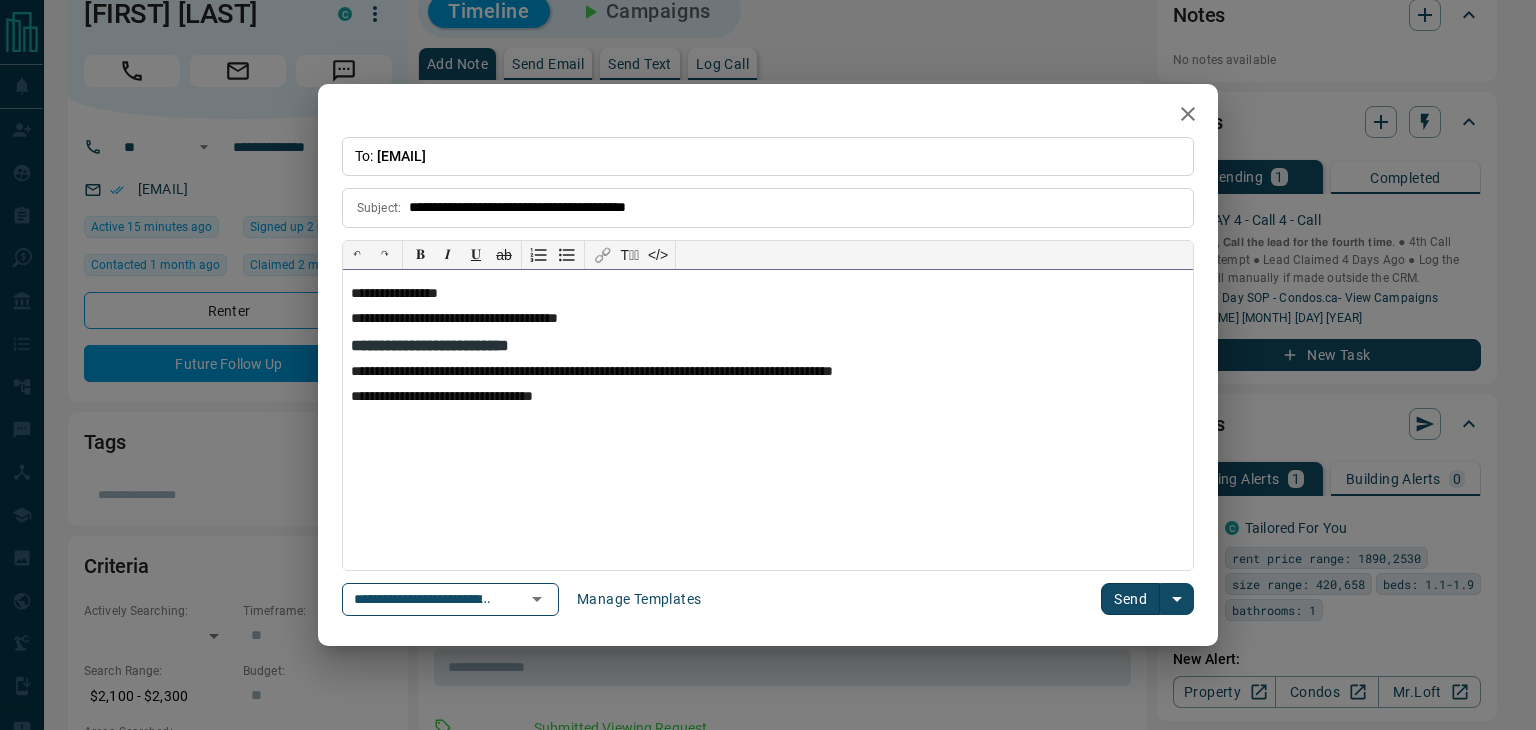 click on "**********" at bounding box center [768, 420] 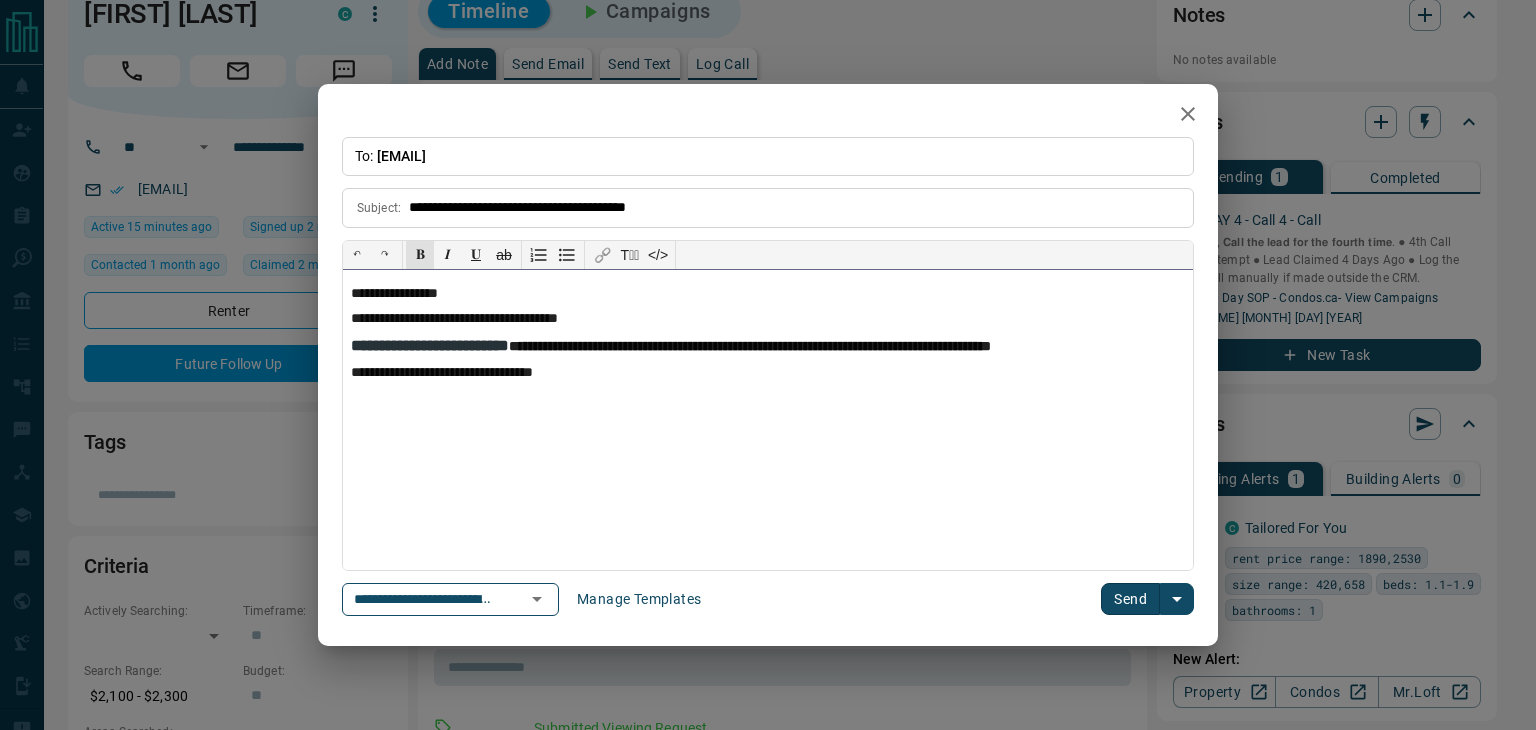 click on "**********" at bounding box center (768, 346) 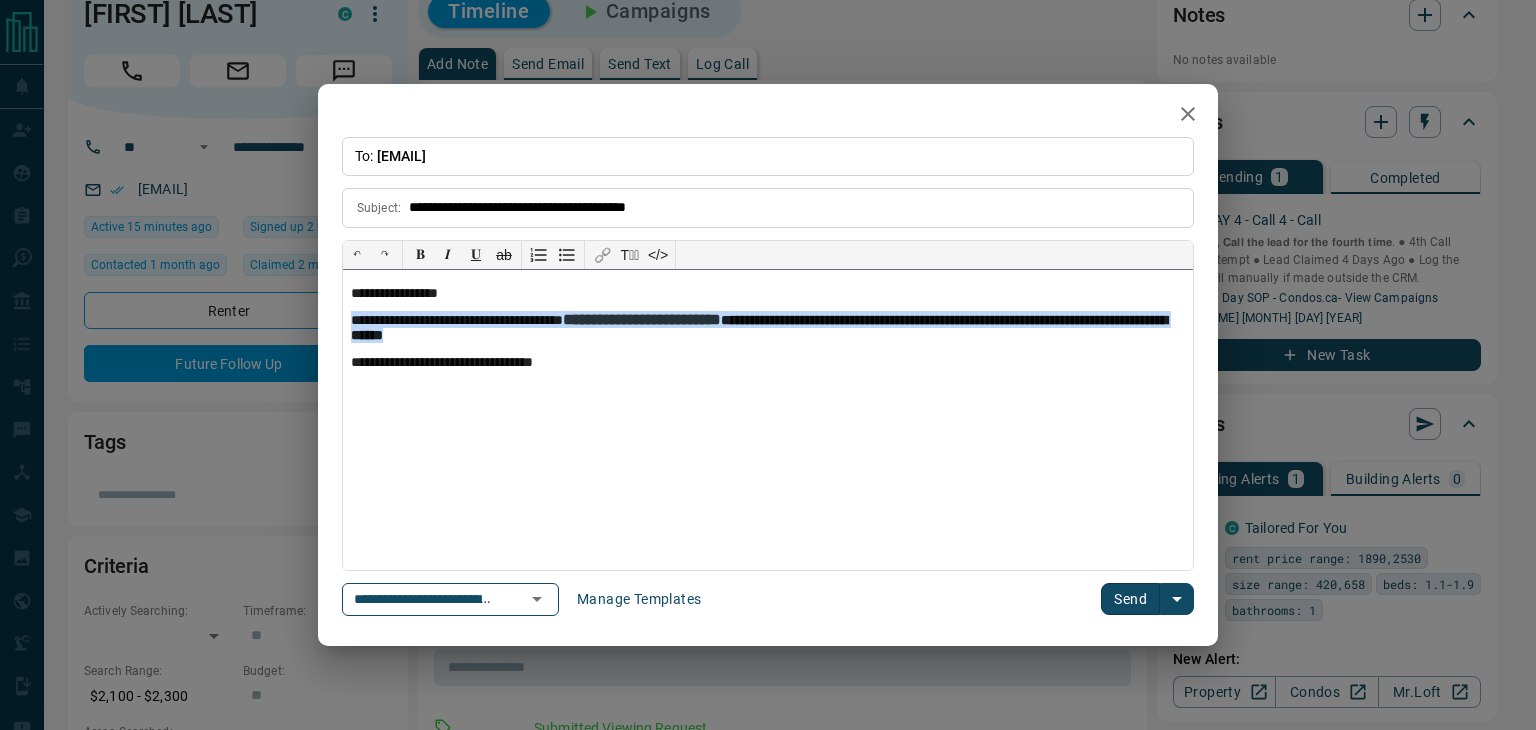 drag, startPoint x: 628, startPoint y: 340, endPoint x: 336, endPoint y: 304, distance: 294.21082 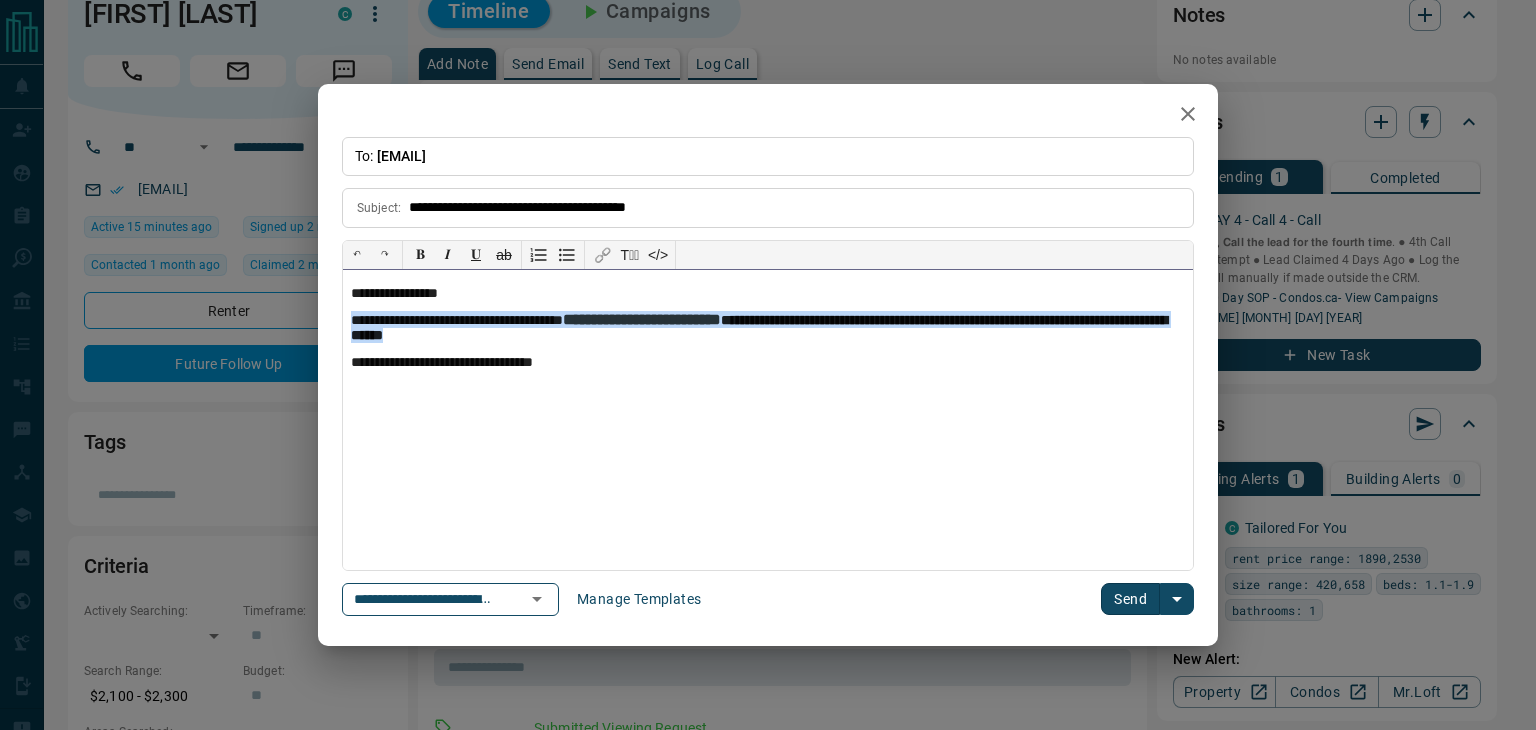 click on "**********" at bounding box center (768, 376) 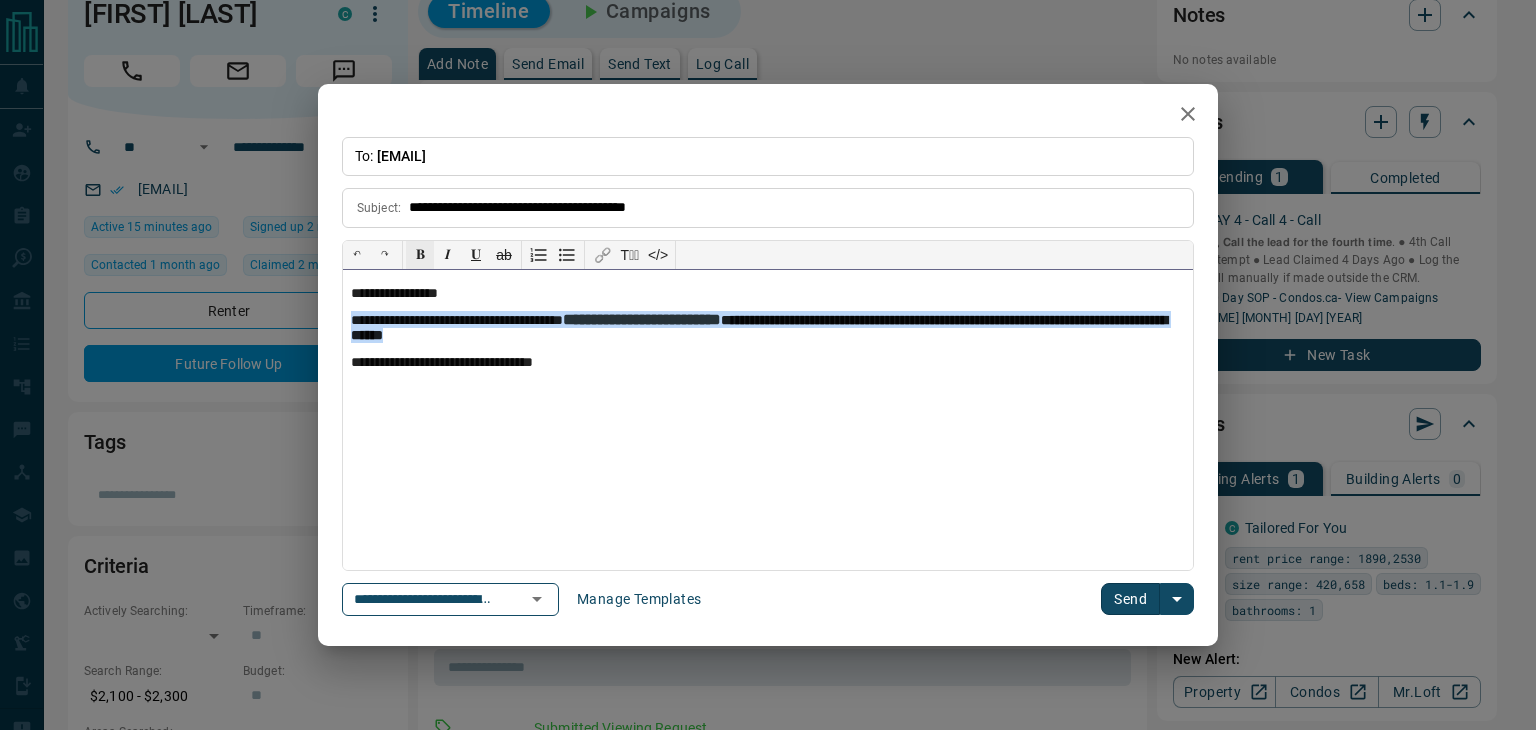 click on "𝐁" at bounding box center (420, 255) 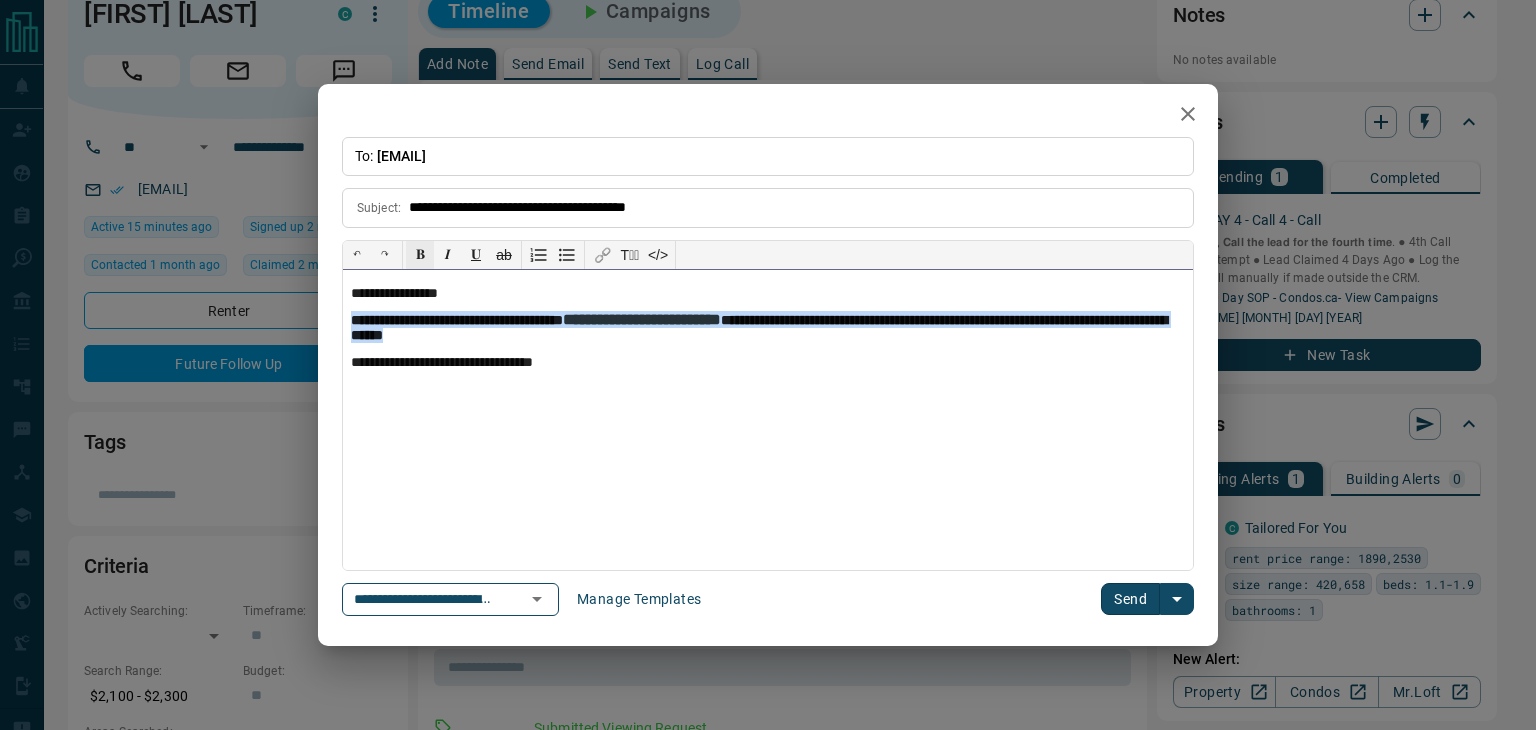 click on "𝐁" at bounding box center [420, 255] 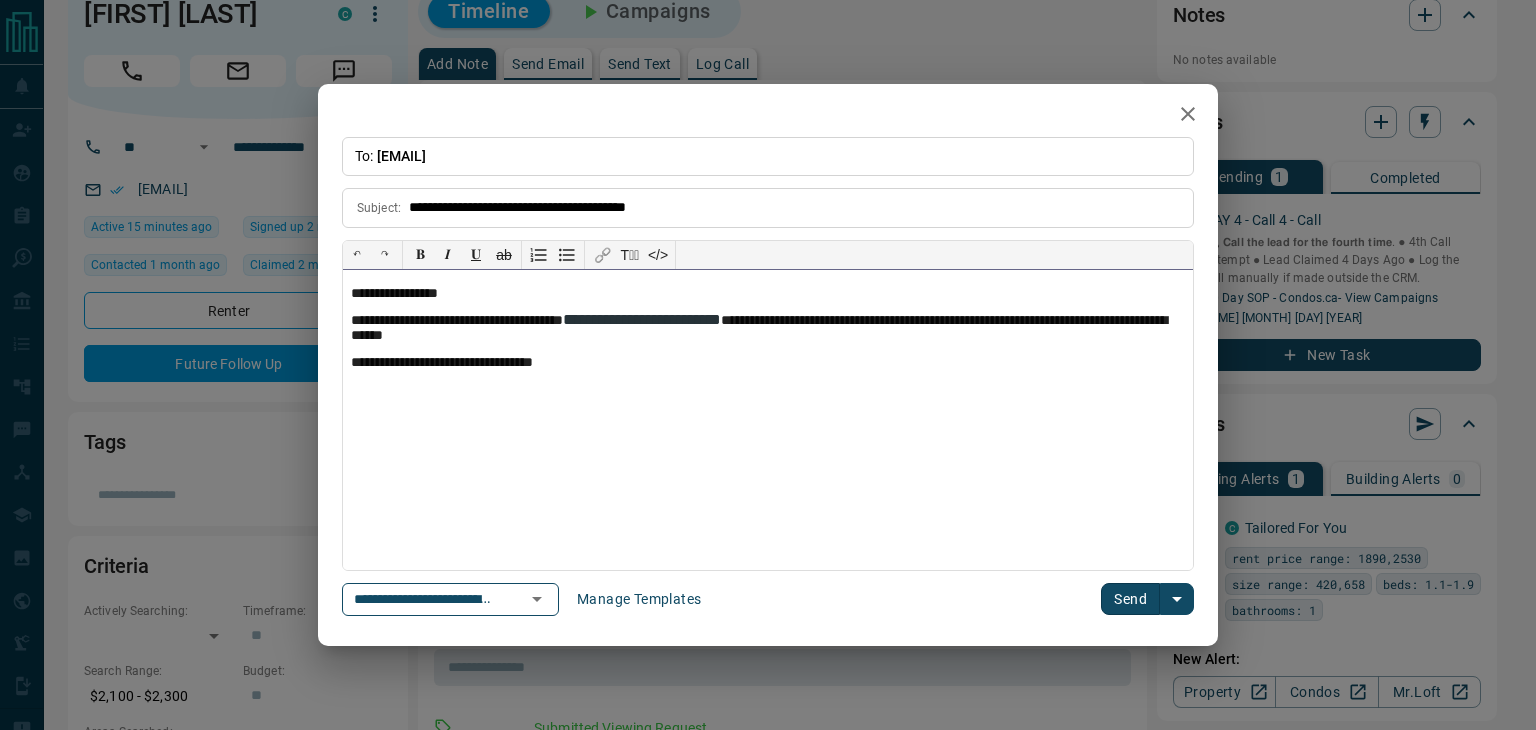 click on "**********" at bounding box center (768, 328) 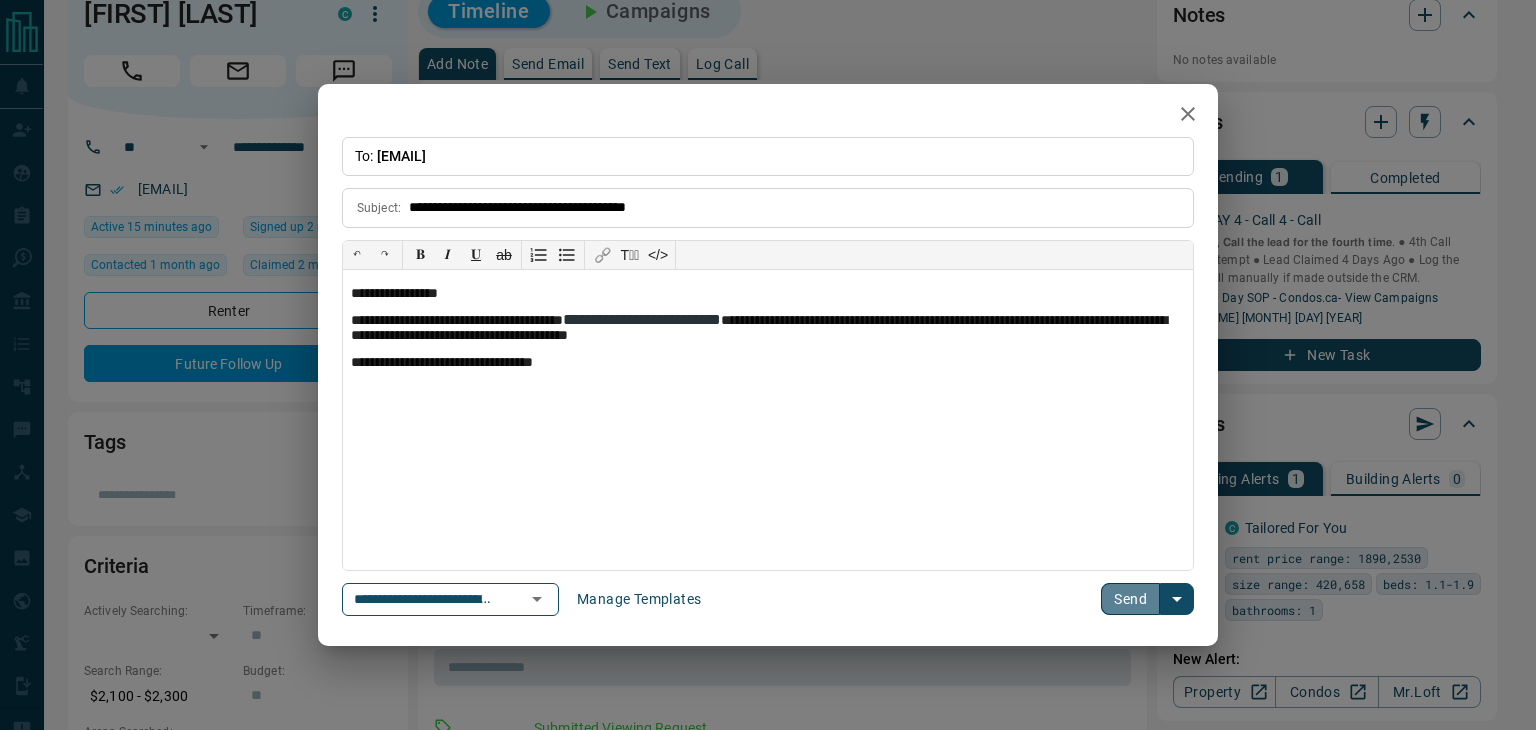 click on "Send" at bounding box center (1130, 599) 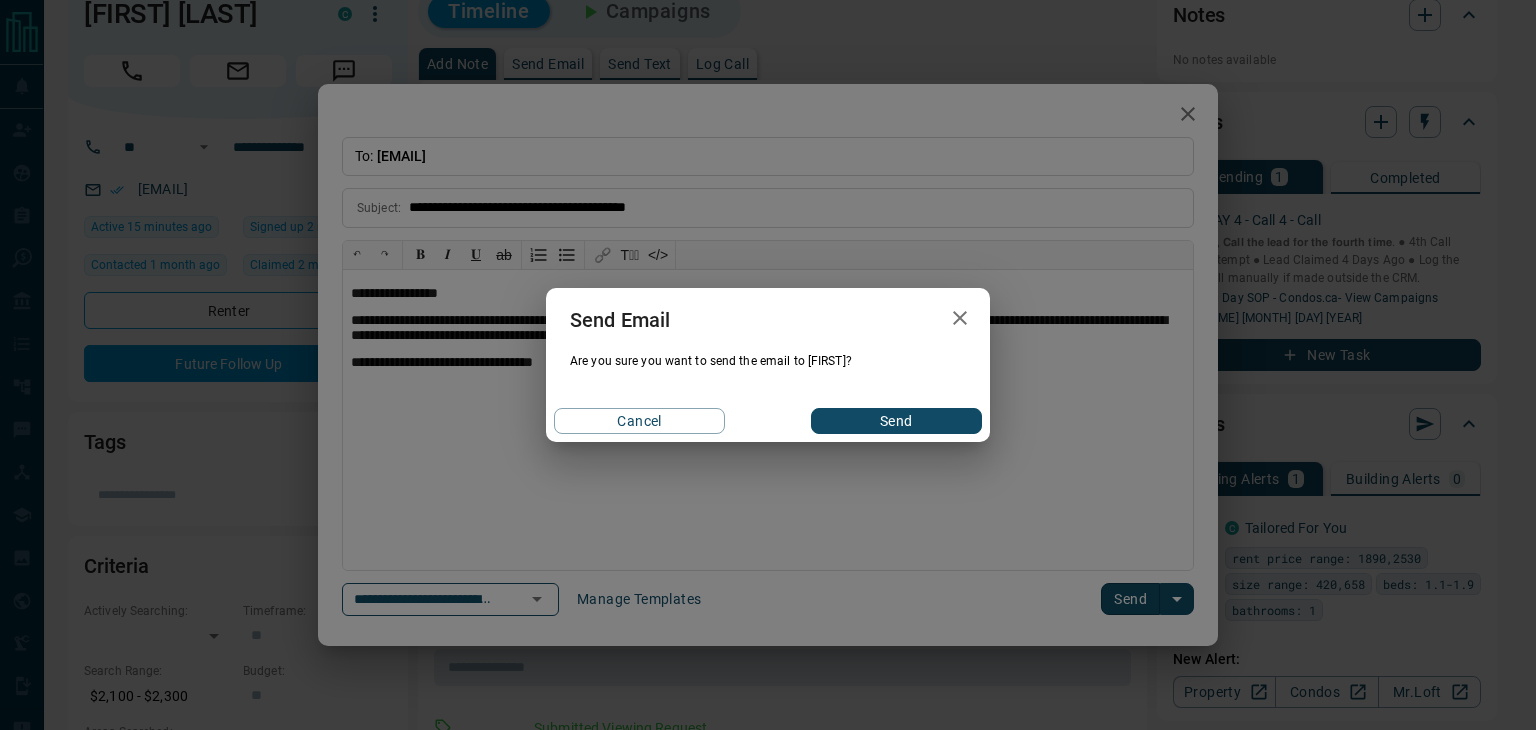 click on "Send" at bounding box center [896, 421] 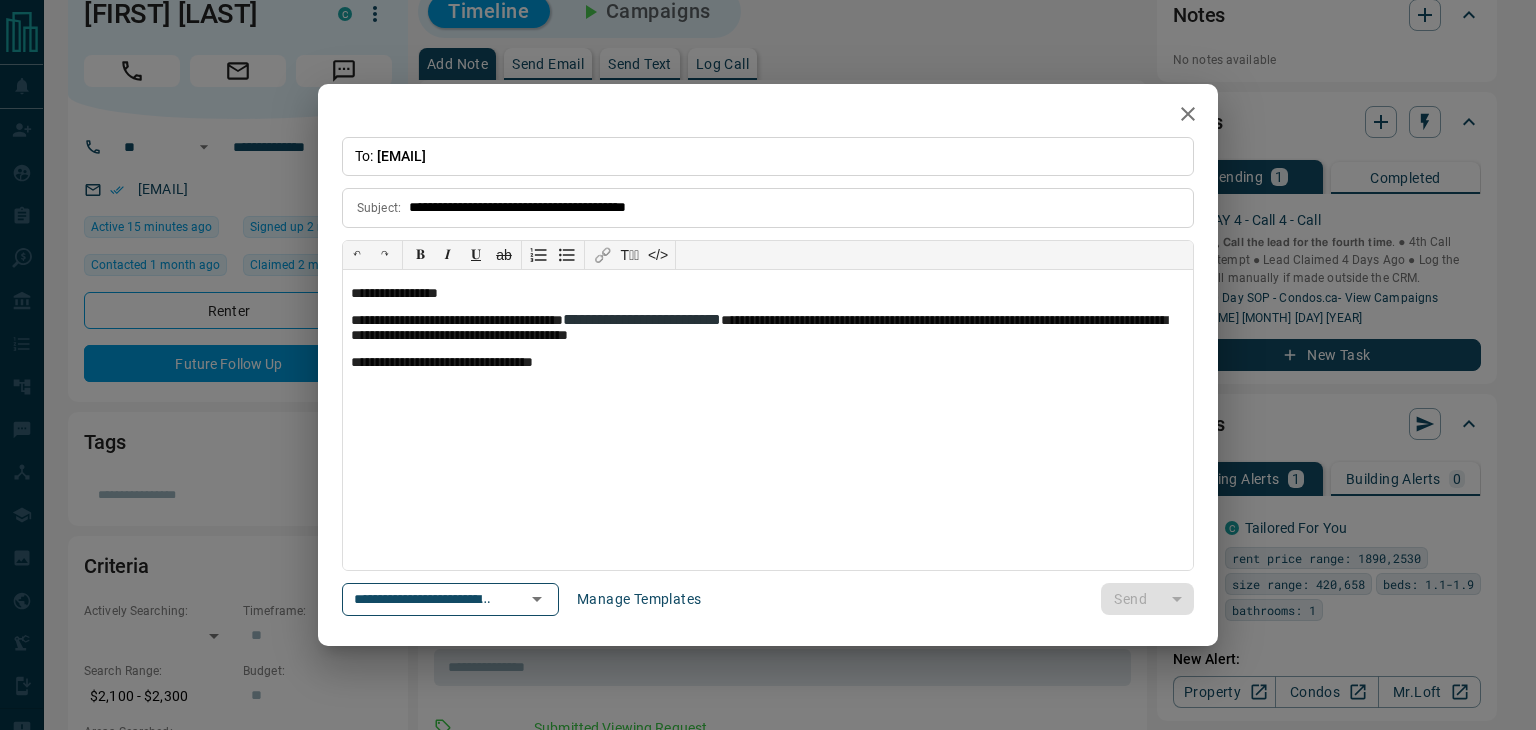type 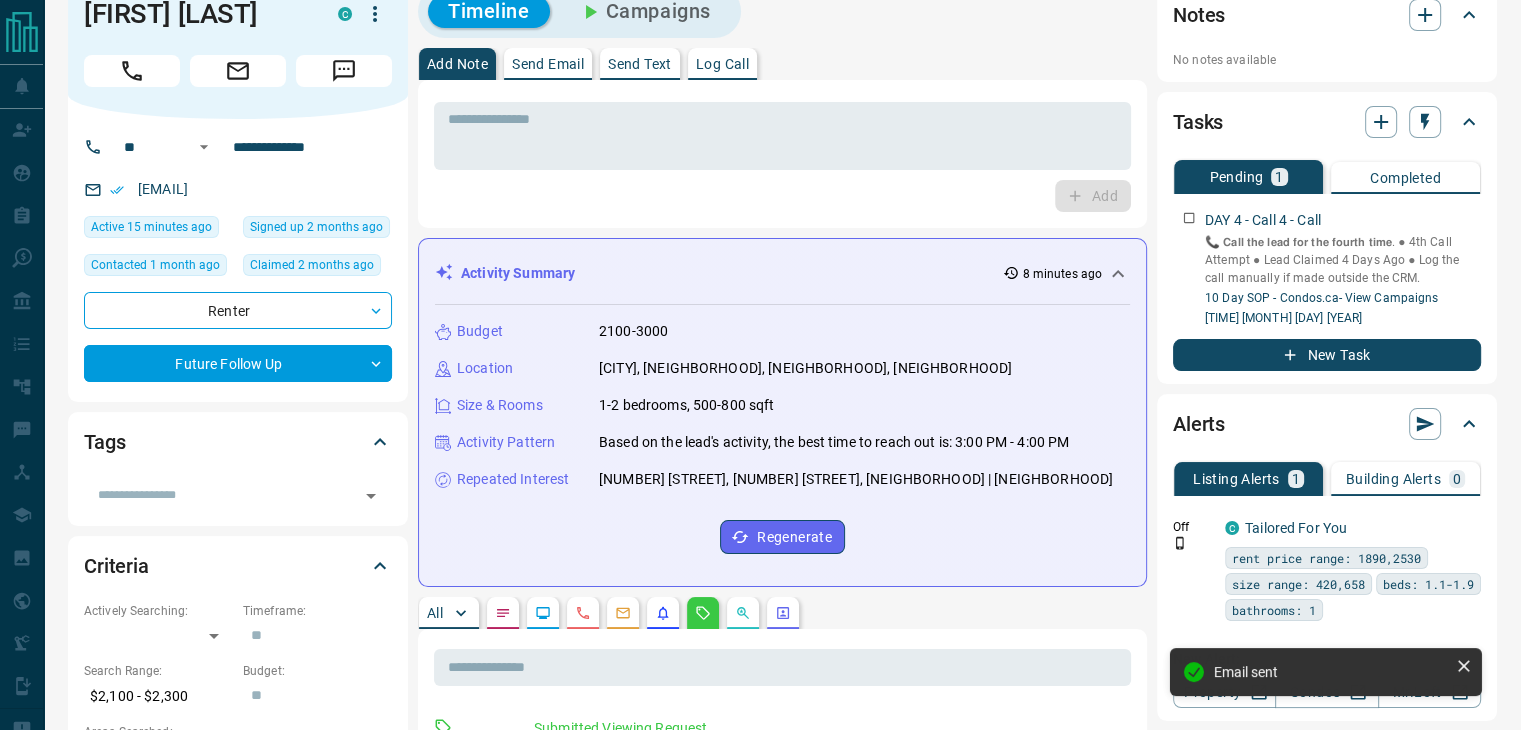 click on "Notes No notes available Tasks Pending 1 Completed DAY 4 - Call 4 - Call 📞 𝗖𝗮𝗹𝗹 𝘁𝗵𝗲 𝗹𝗲𝗮𝗱 𝗳𝗼𝗿 𝘁𝗵𝗲 𝗳𝗼𝘂𝗿𝘁𝗵 𝘁𝗶𝗺𝗲.
‎● 4th Call Attempt
● Lead Claimed 4 Days Ago
‎● Log the call manually if made outside the CRM. 10 Day SOP - Condos.ca  - View Campaigns [TIME] [MONTH] [DAY] [YEAR] New Task Alerts Listing Alerts 1 Building Alerts 0 Off C Tailored For You rent price range: [PRICE],[PRICE] size range: [NUMBER],[NUMBER] beds: 1.1-1.9 bathrooms: 1 No building alerts available New Alert: Property Condos Mr.Loft Showings No showings booked New Showing" at bounding box center [1327, 958] 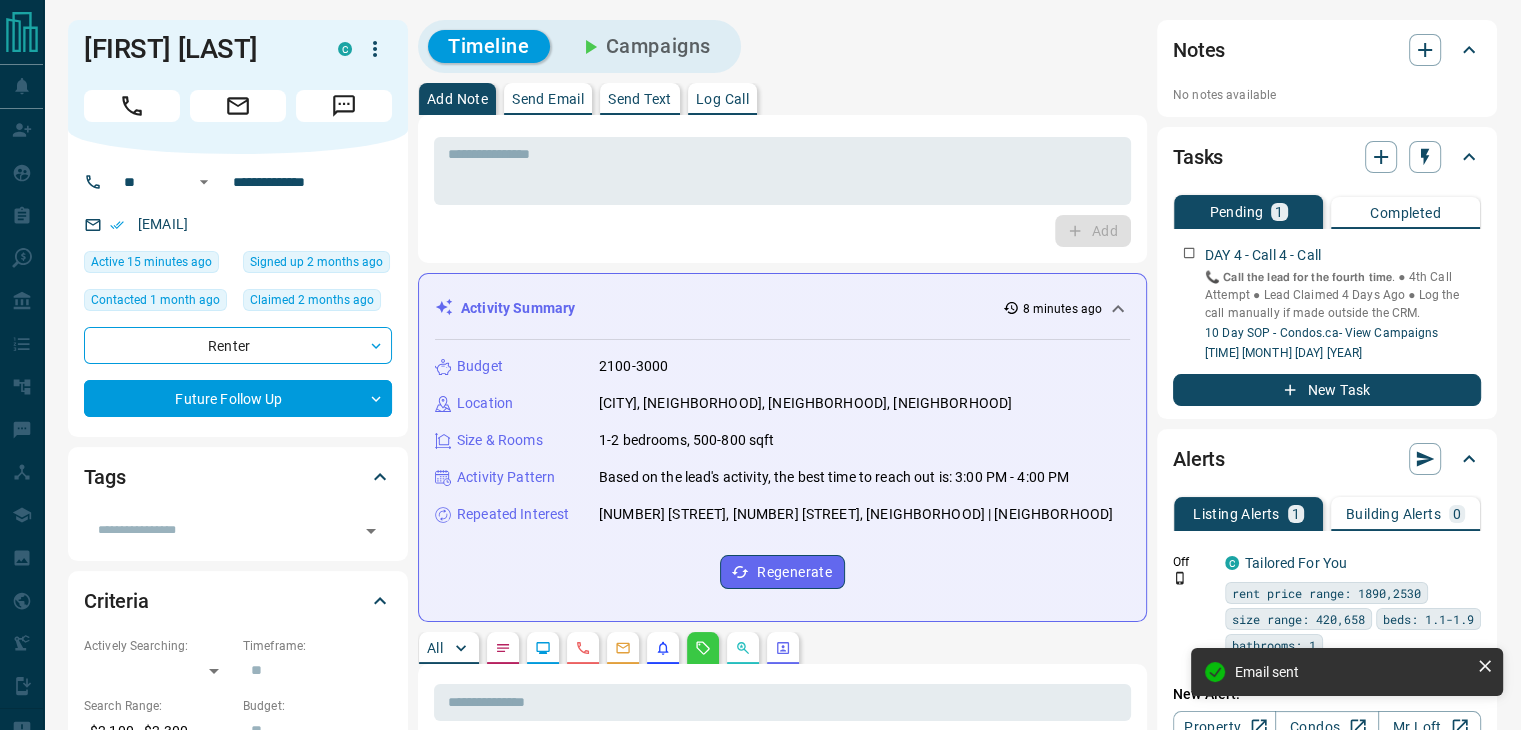scroll, scrollTop: 0, scrollLeft: 0, axis: both 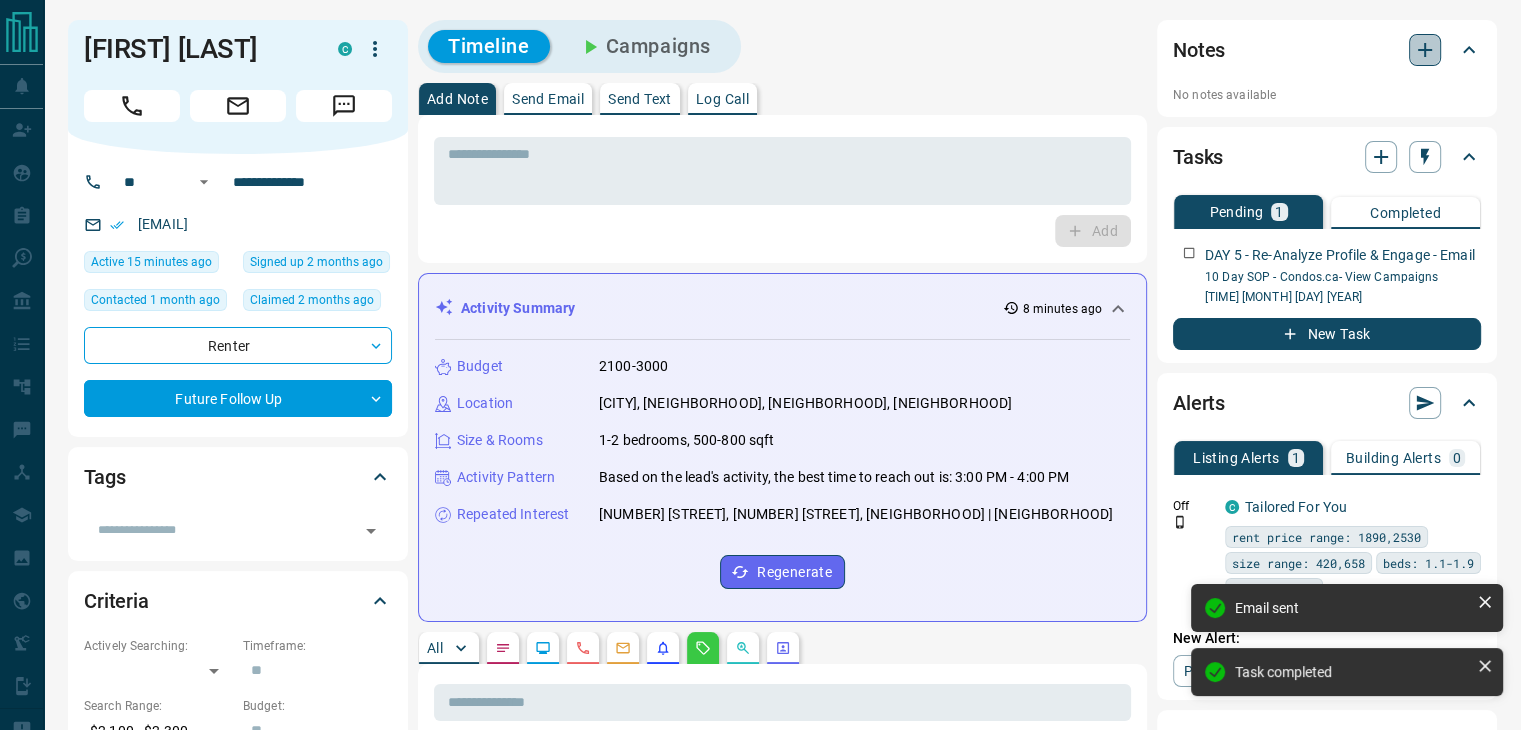 click 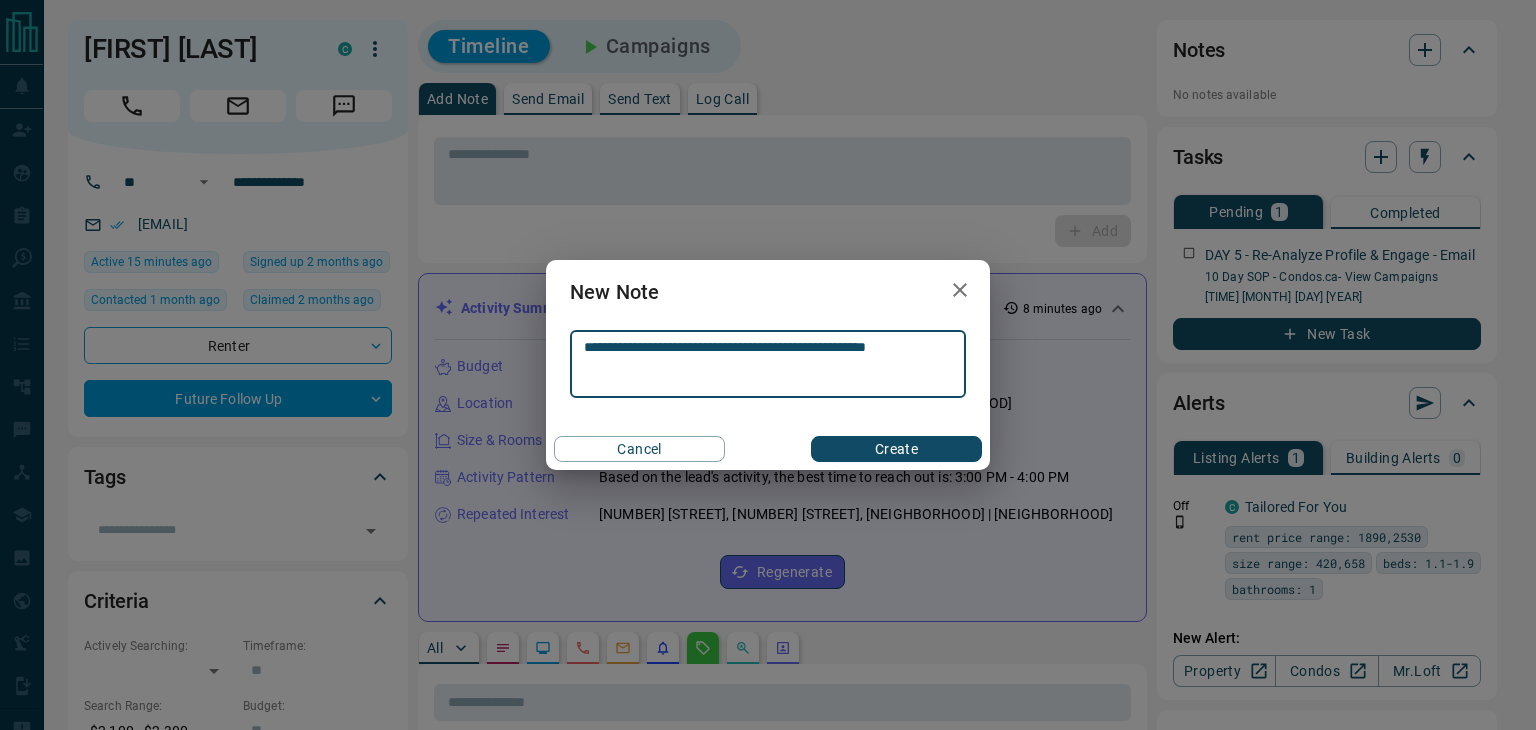 click on "**********" at bounding box center (768, 364) 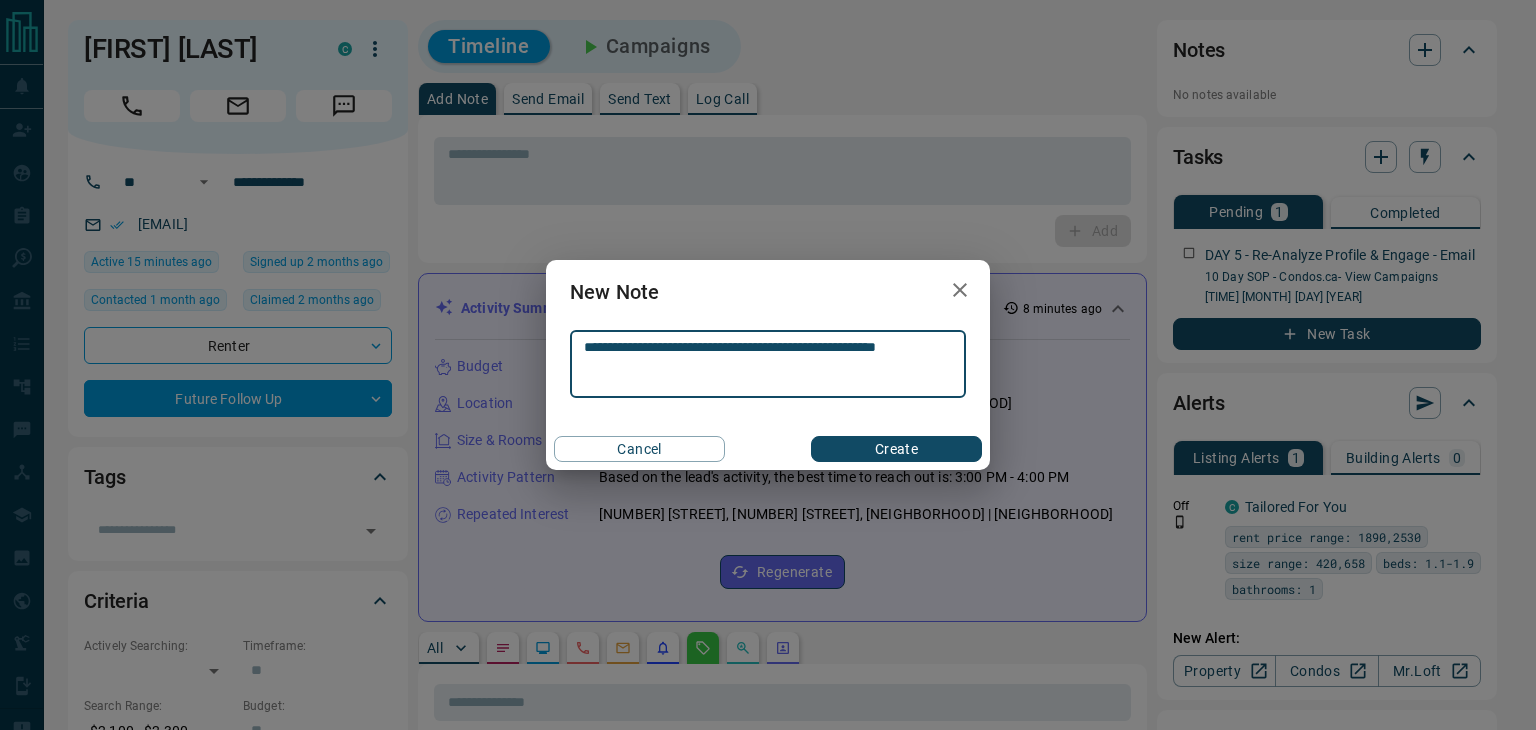 click on "**********" at bounding box center (768, 364) 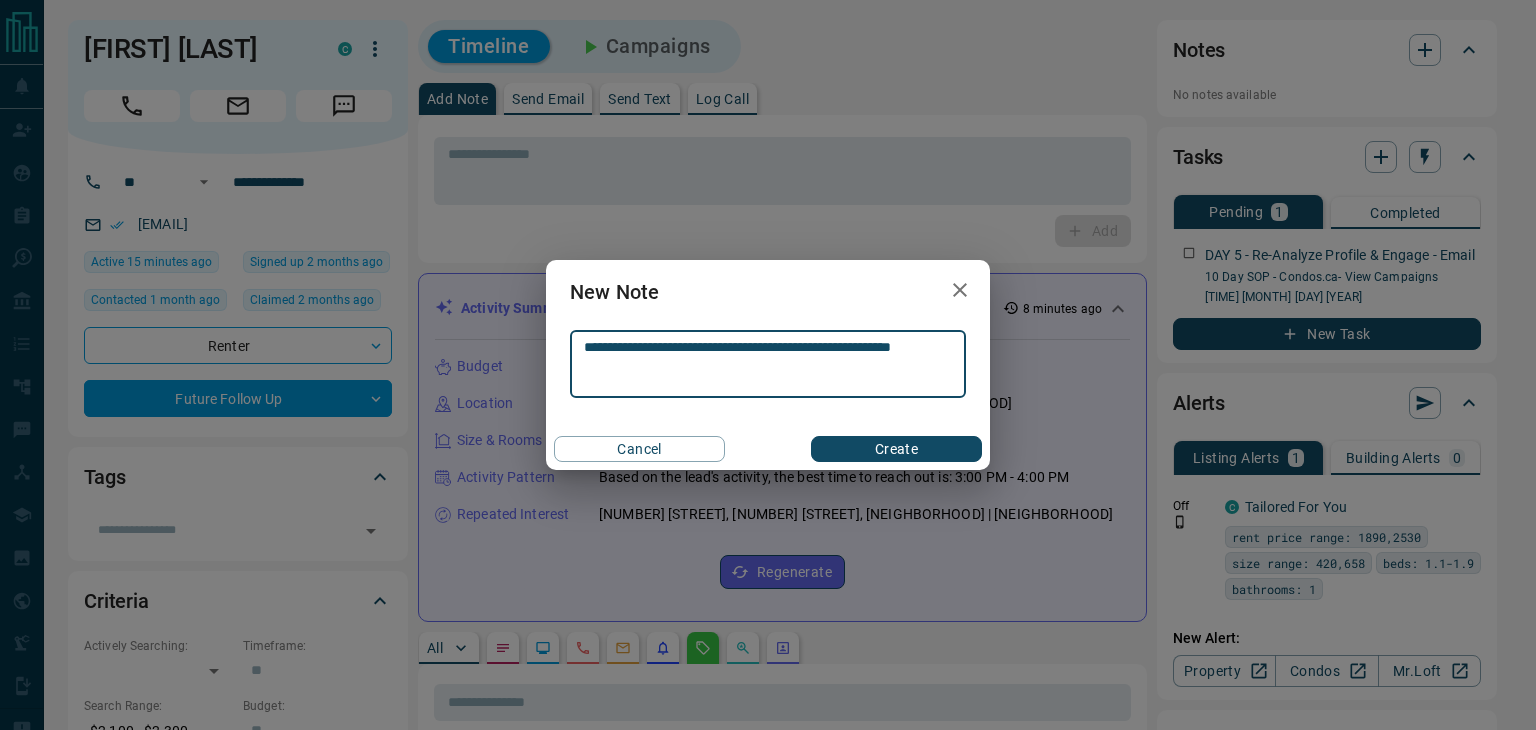 type on "**********" 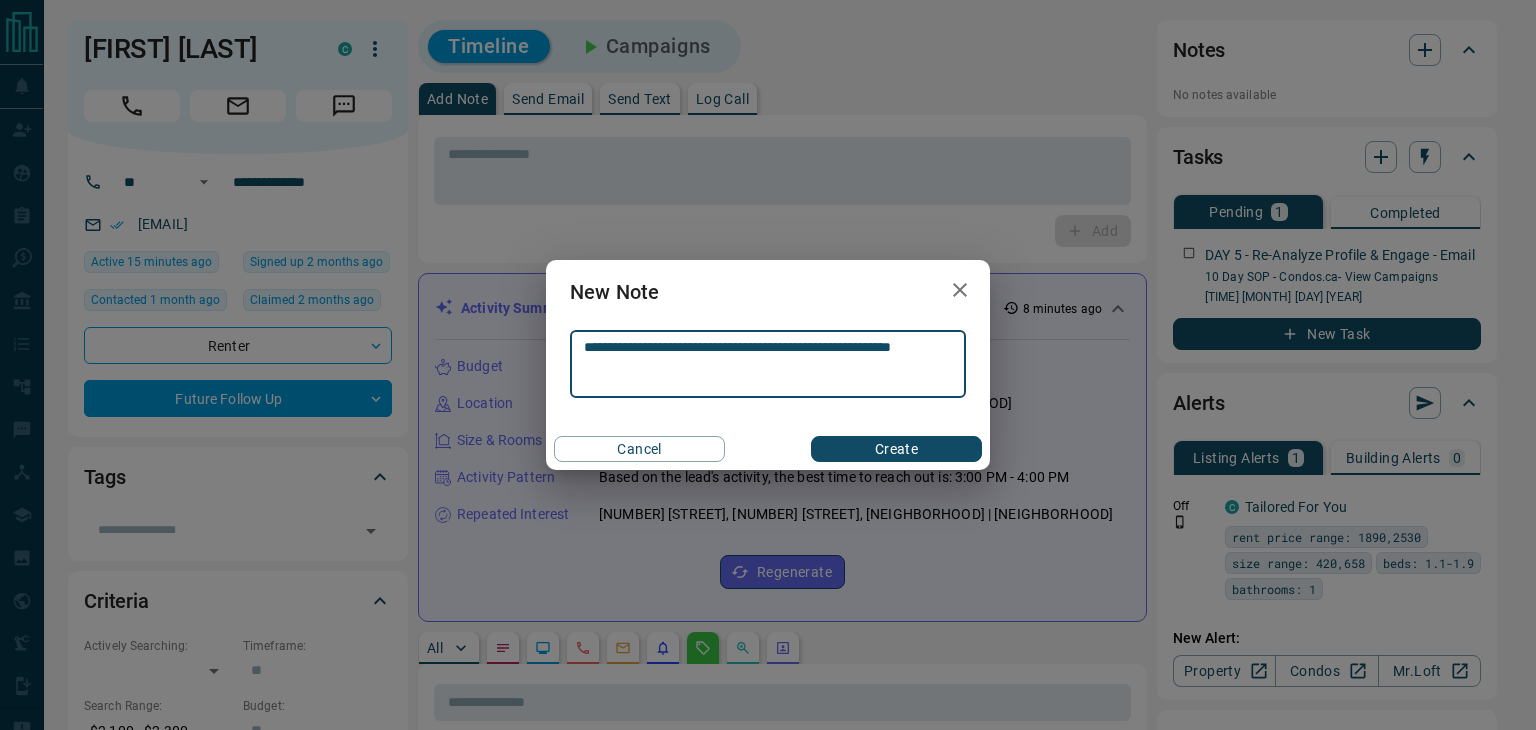 click on "Create" at bounding box center (896, 449) 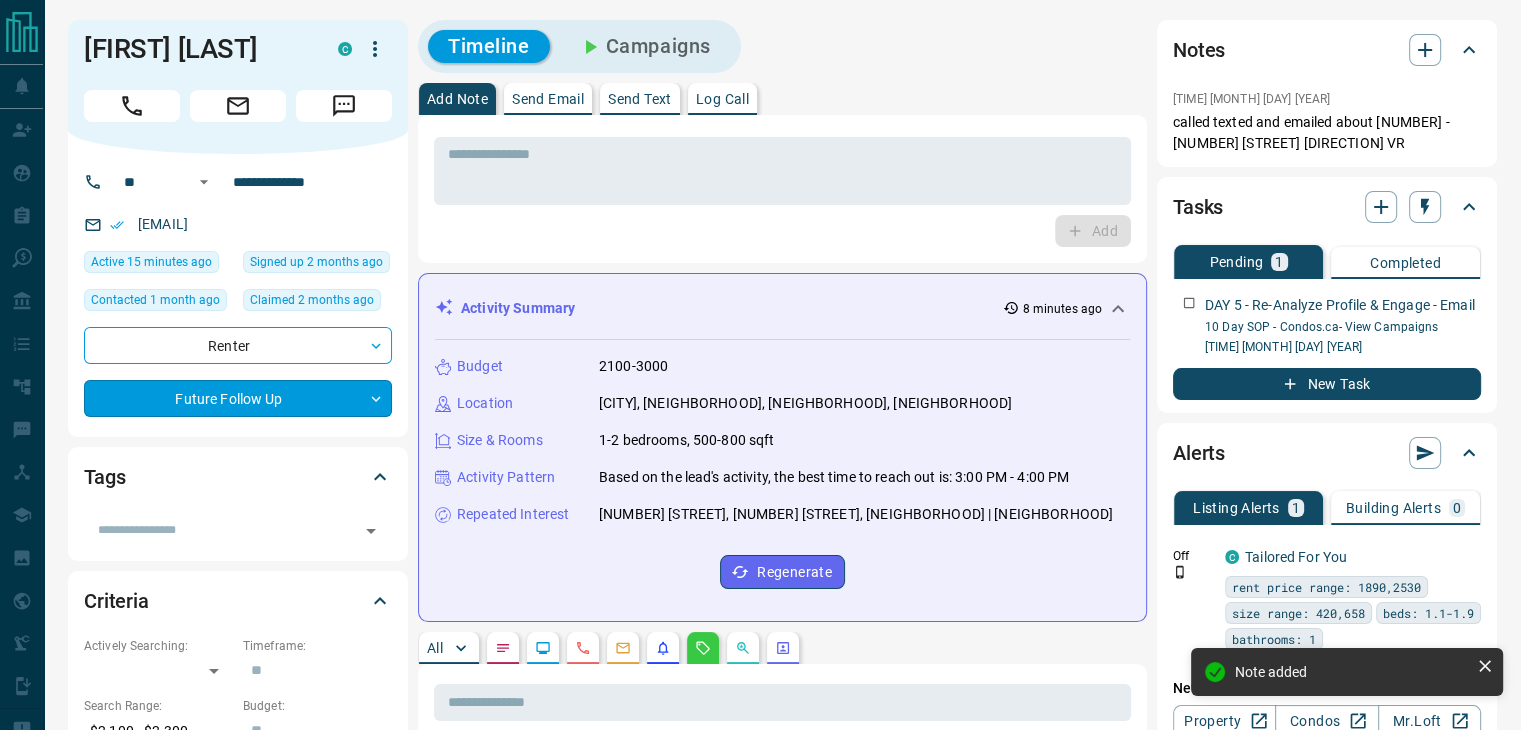 click on "**********" at bounding box center (760, 1046) 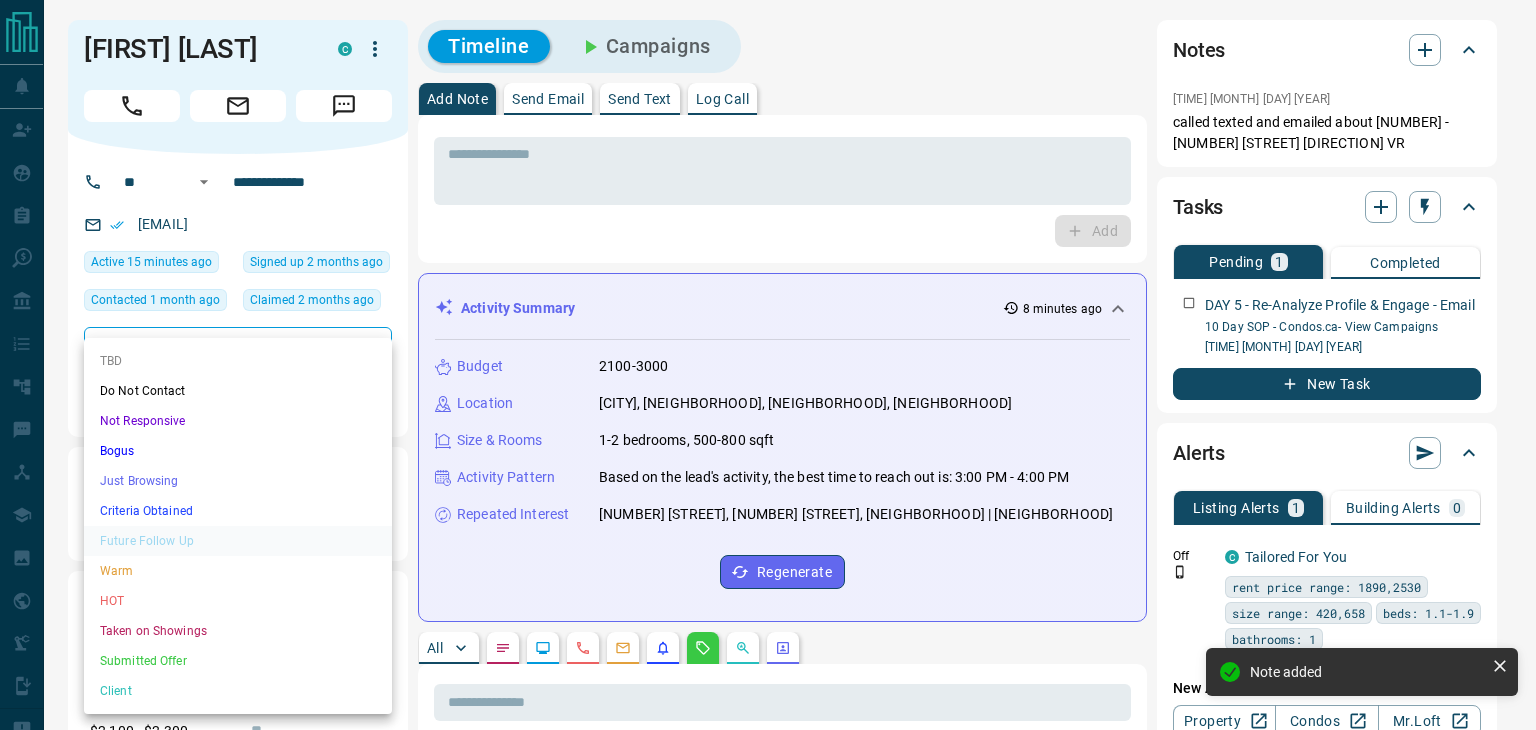 click on "Warm" at bounding box center (238, 571) 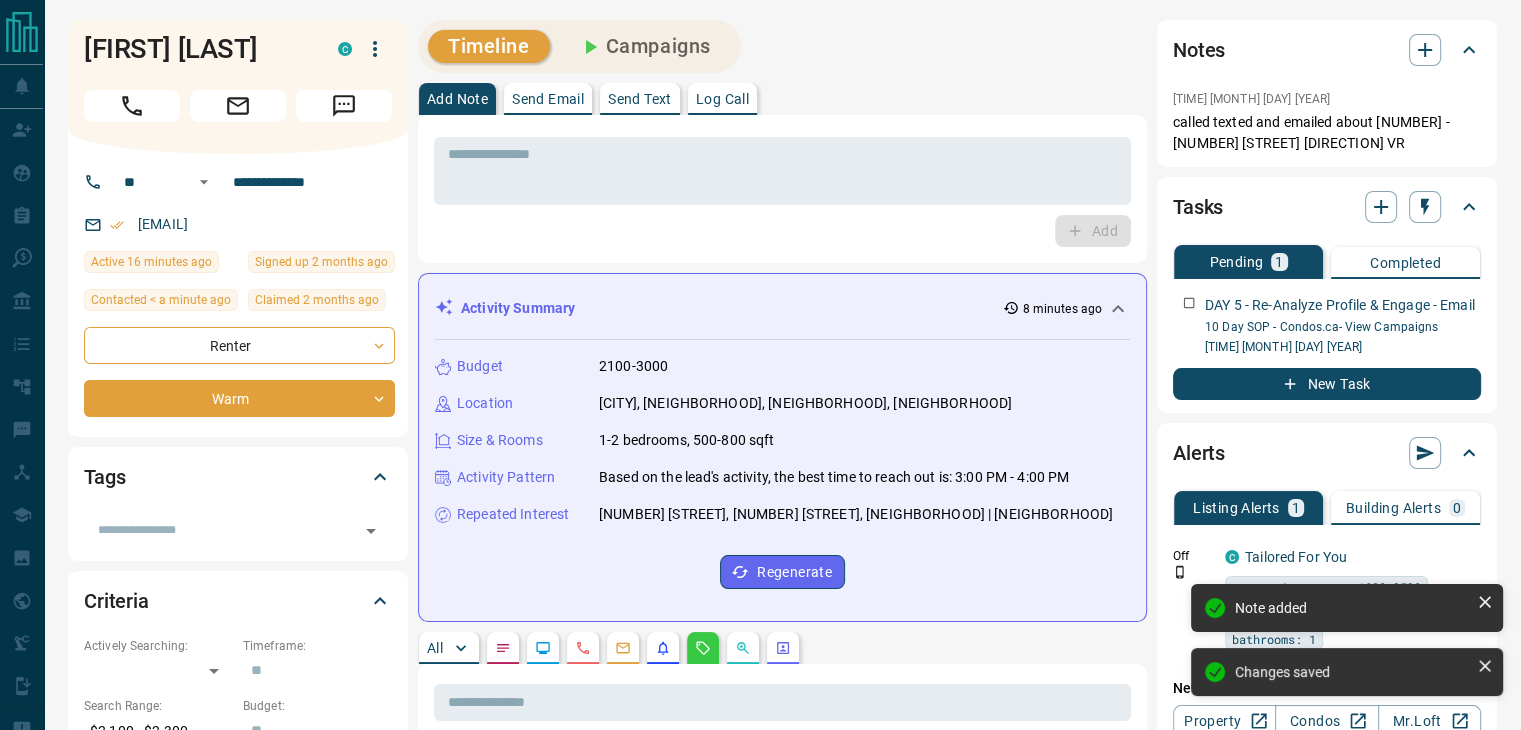type on "*" 